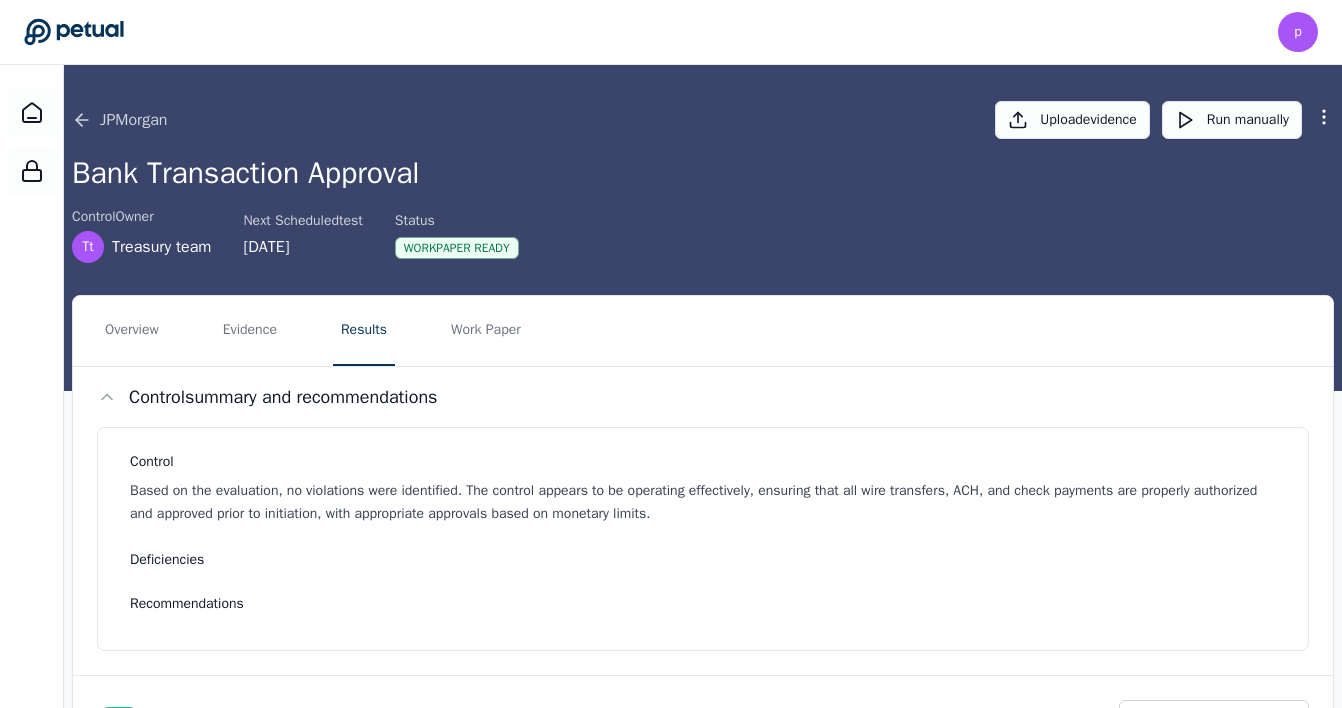 scroll, scrollTop: 0, scrollLeft: 0, axis: both 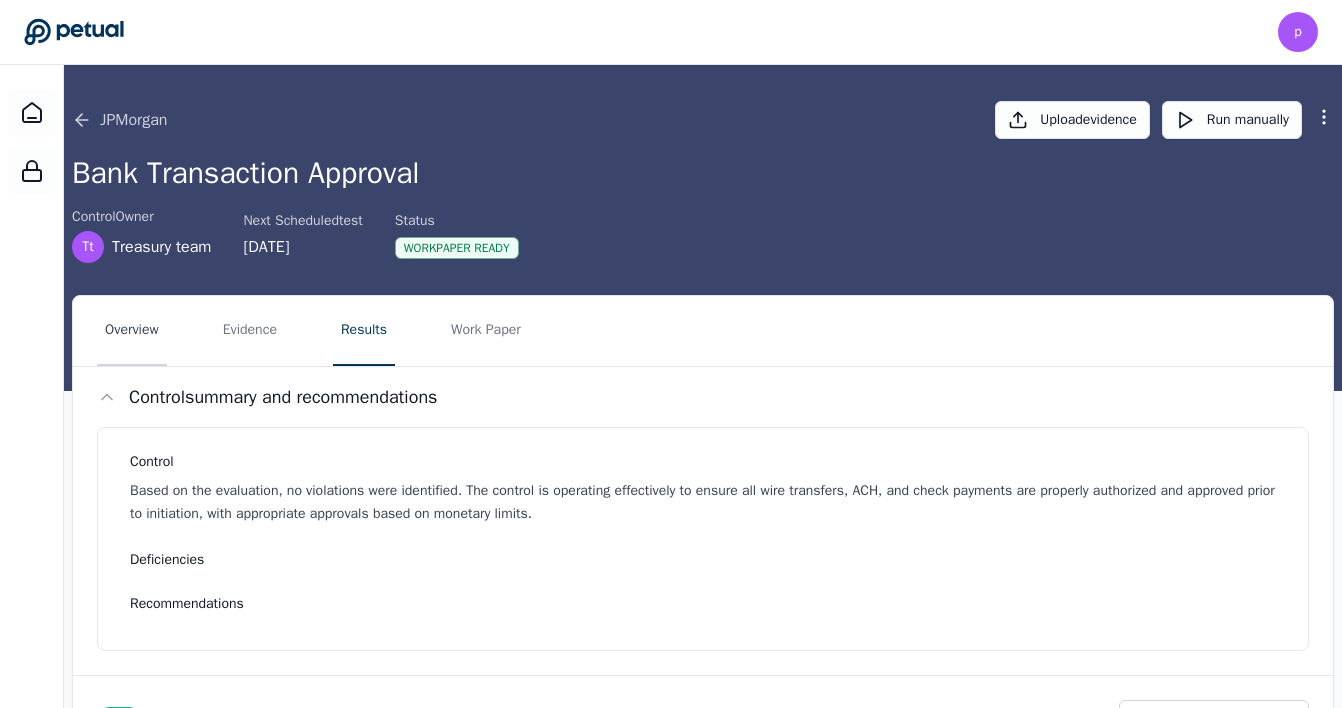 click on "Overview" at bounding box center [132, 331] 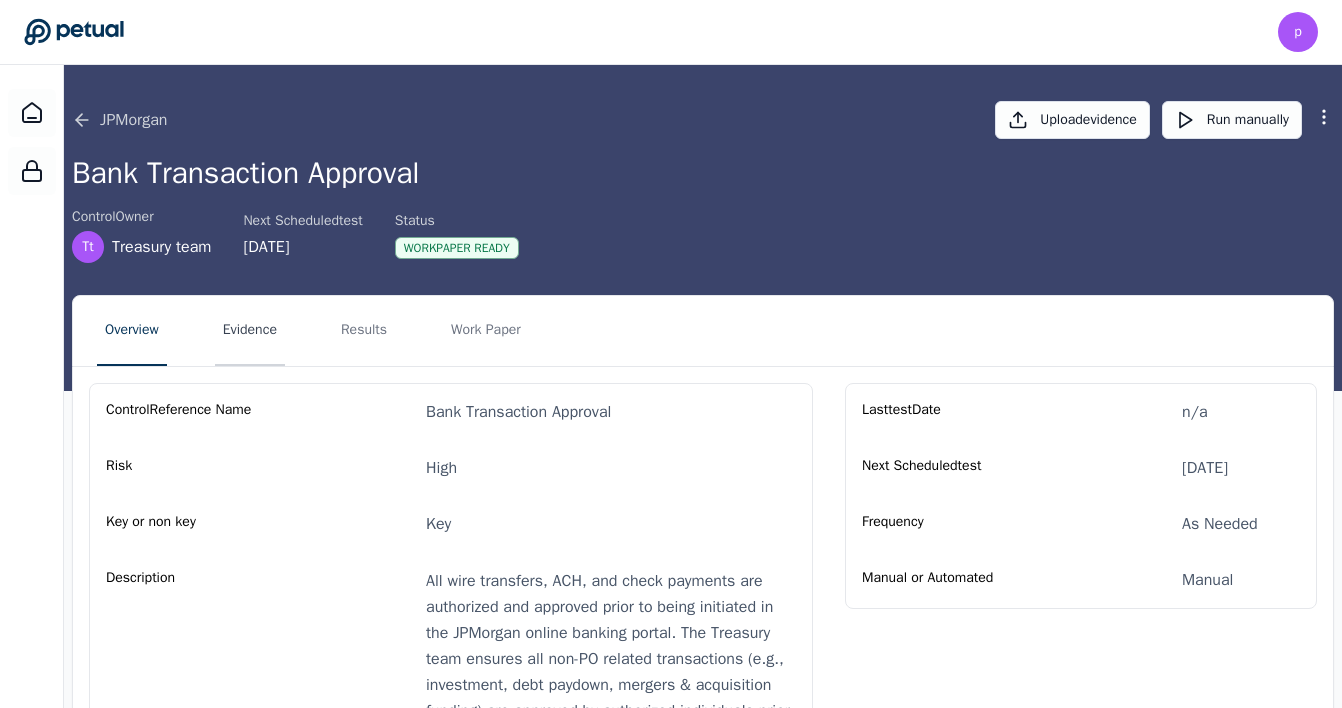 click on "Evidence" at bounding box center [250, 331] 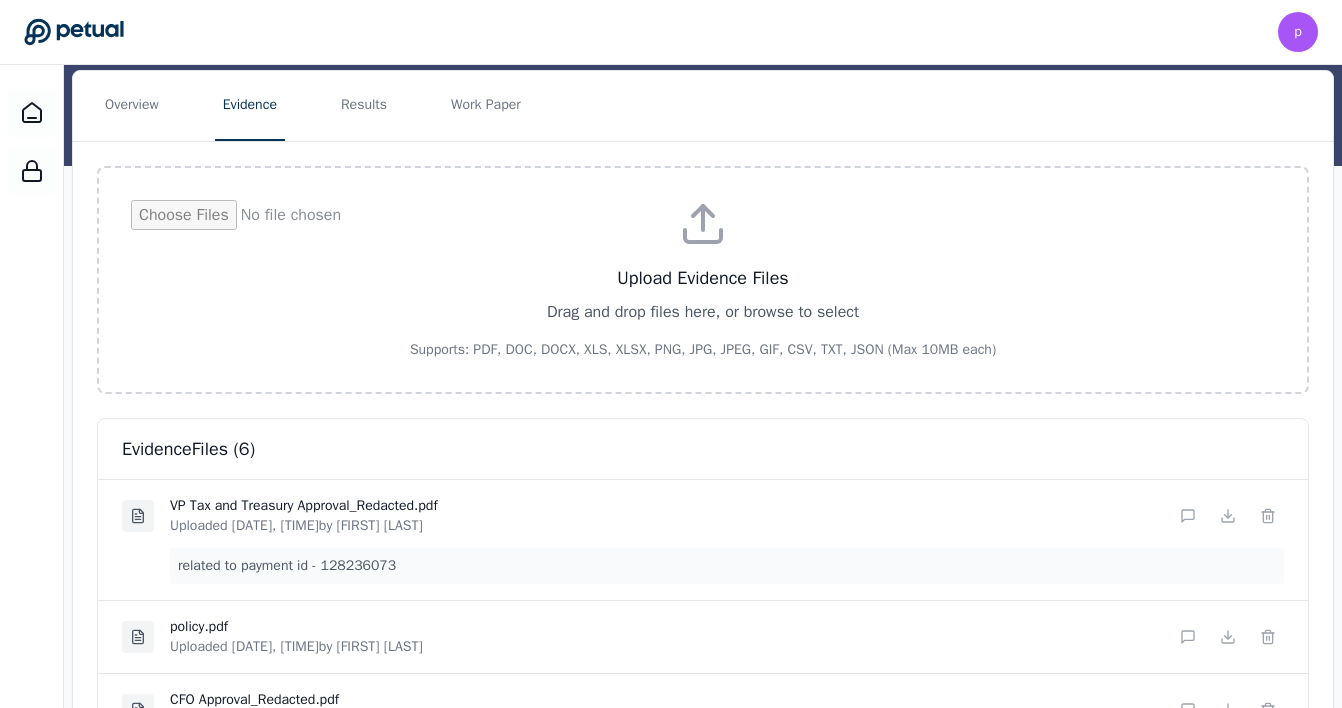scroll, scrollTop: 0, scrollLeft: 0, axis: both 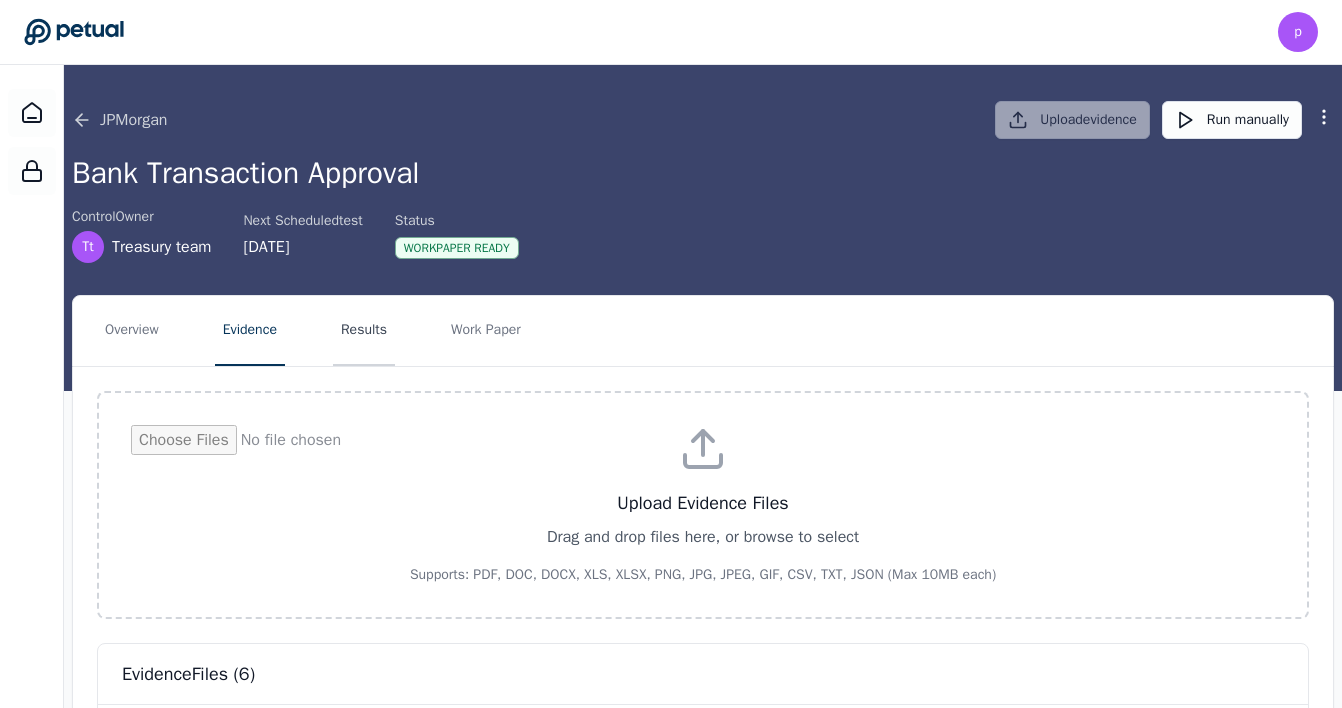 click on "Results" at bounding box center (364, 331) 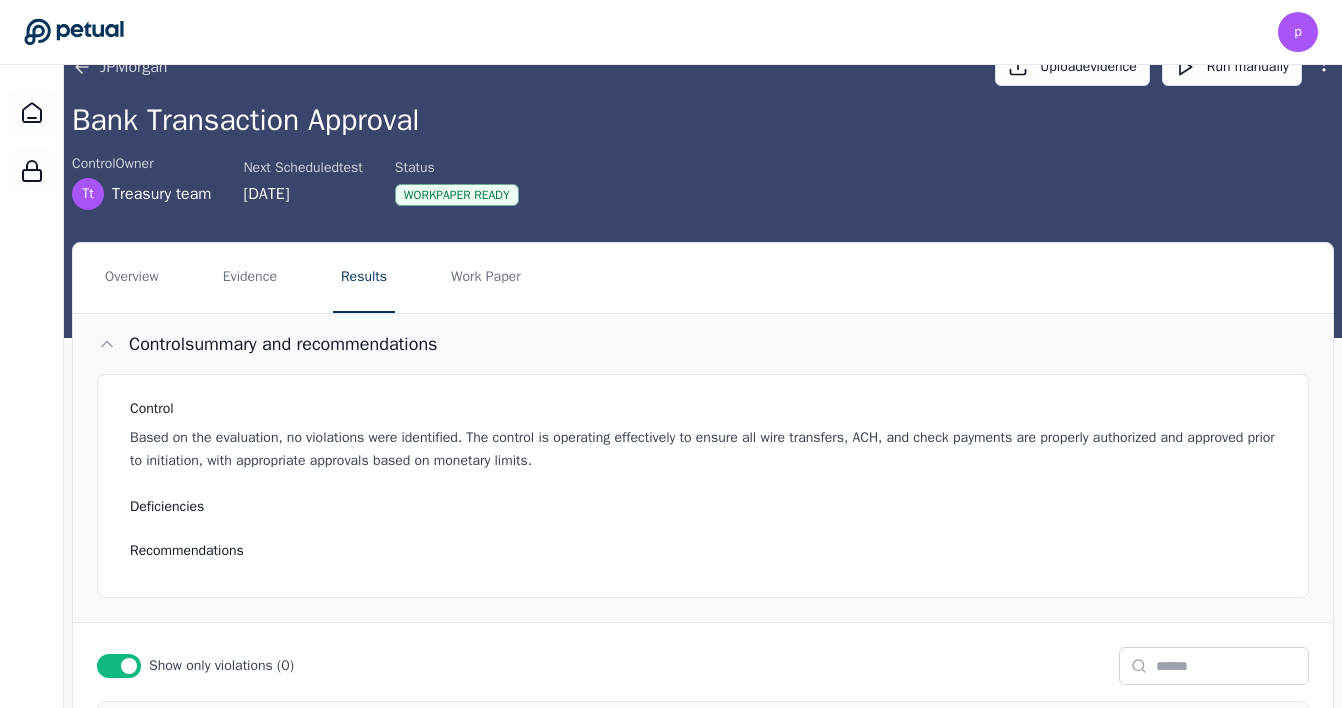 scroll, scrollTop: 205, scrollLeft: 0, axis: vertical 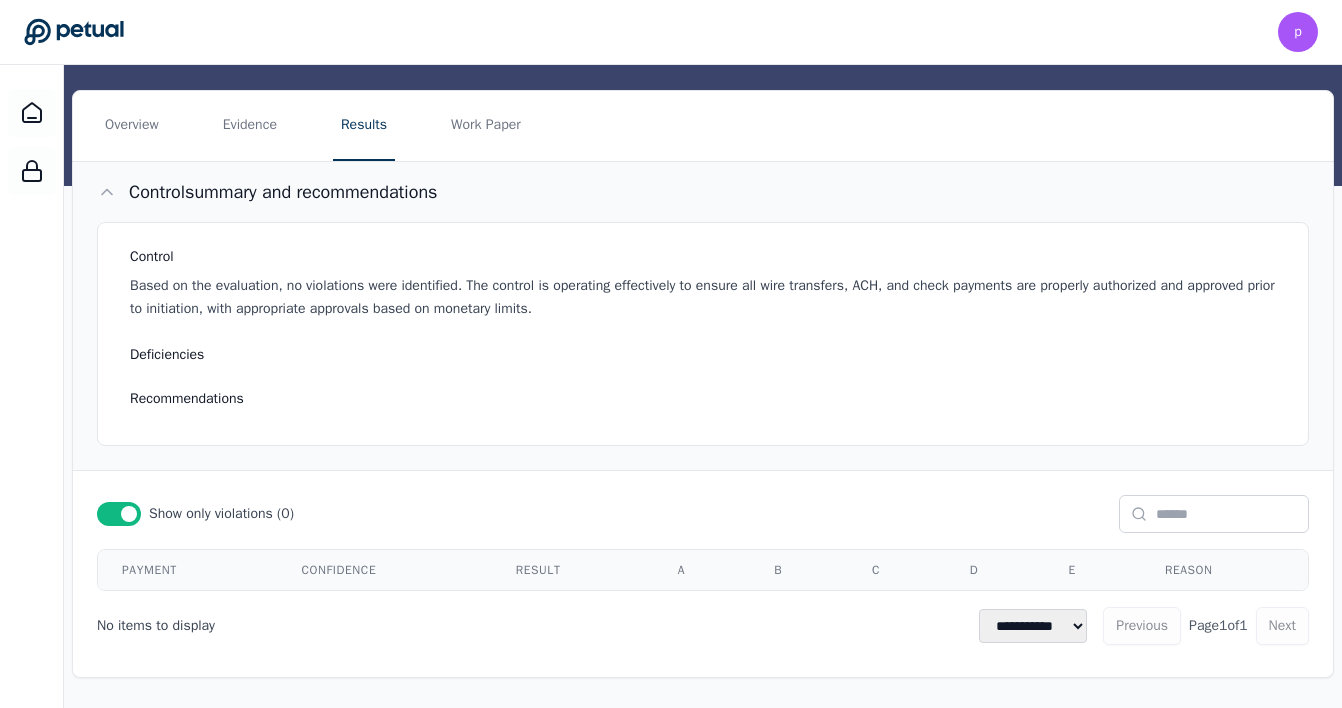 click on "Based on the evaluation, no violations were identified. The control is operating effectively to ensure all wire transfers, ACH, and check payments are properly authorized and approved prior to initiation, with appropriate approvals based on monetary limits." at bounding box center [707, 298] 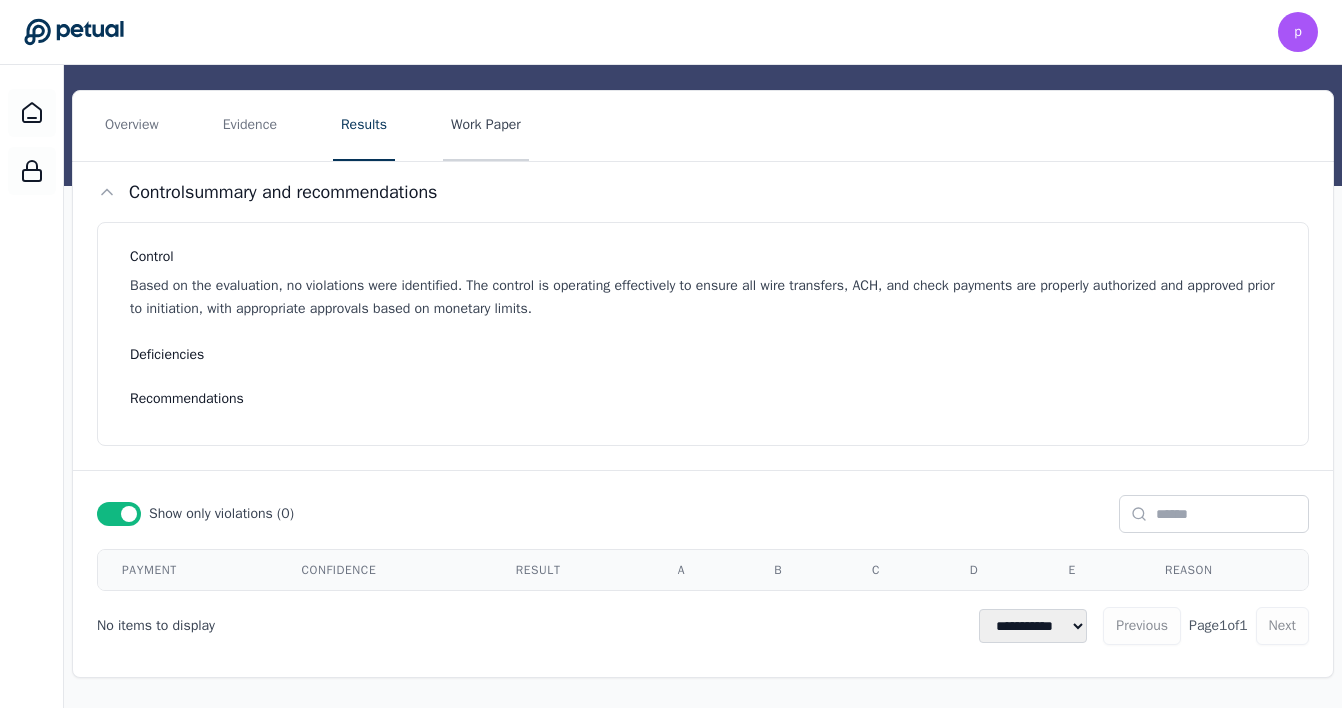 click on "Work Paper" at bounding box center (486, 126) 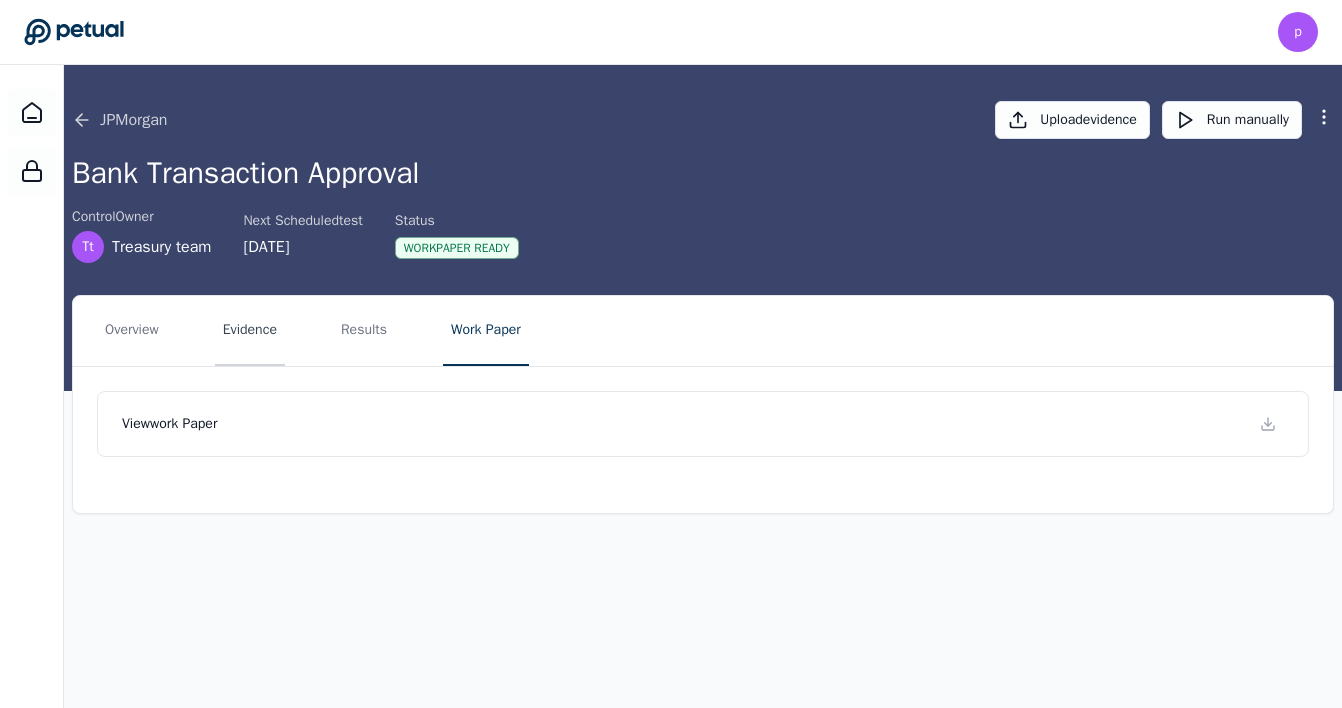 click on "Evidence" at bounding box center (250, 331) 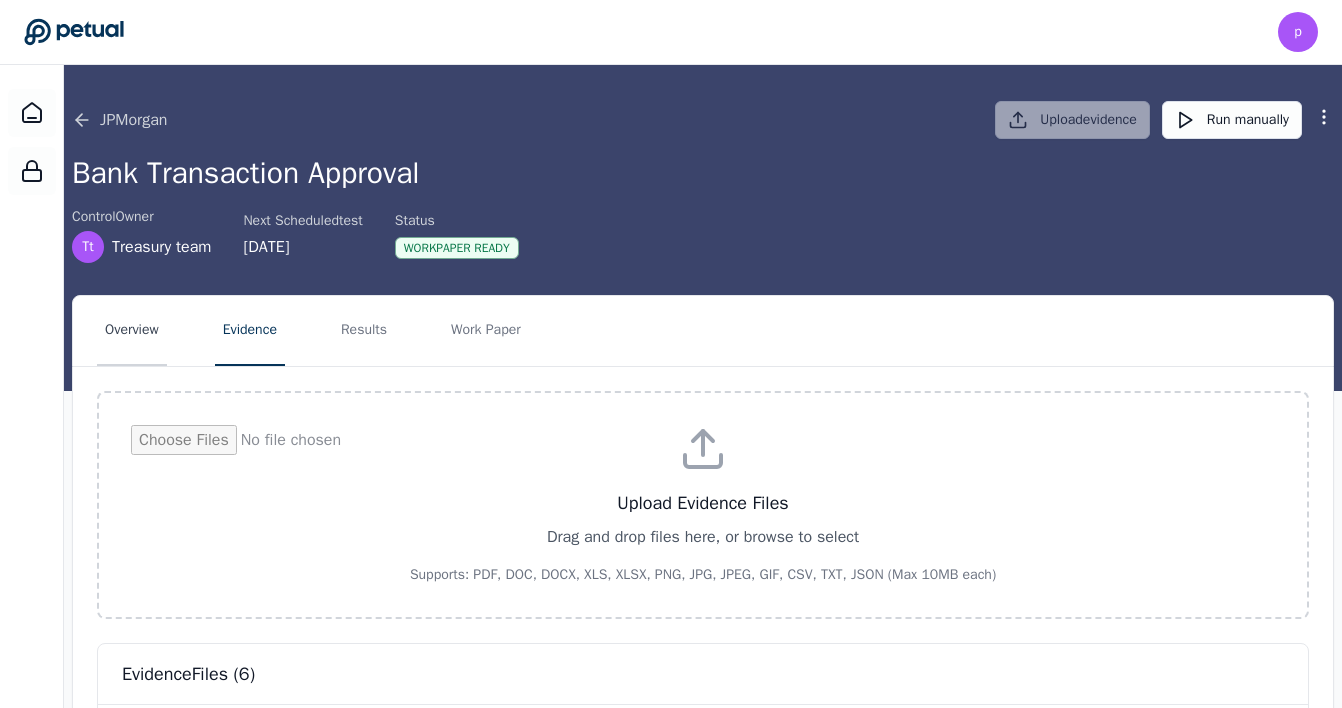 click on "Overview" at bounding box center [132, 331] 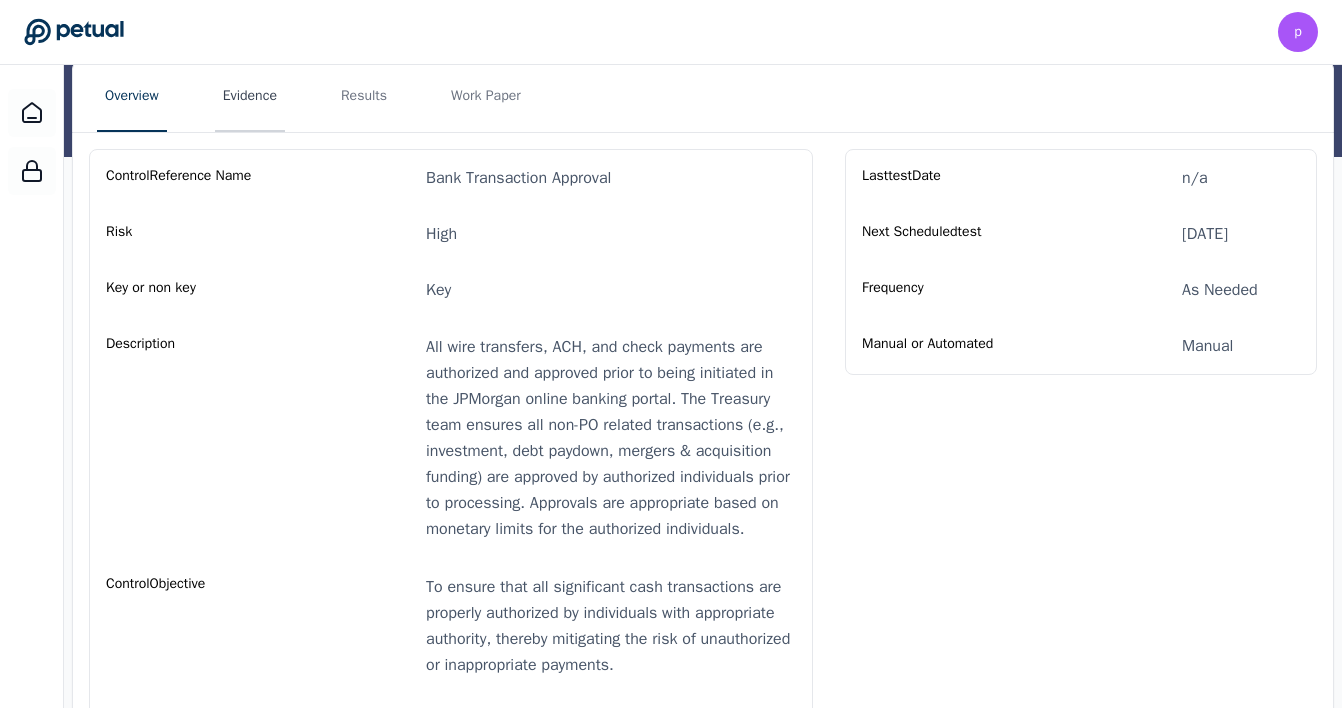 click on "Evidence" at bounding box center (250, 97) 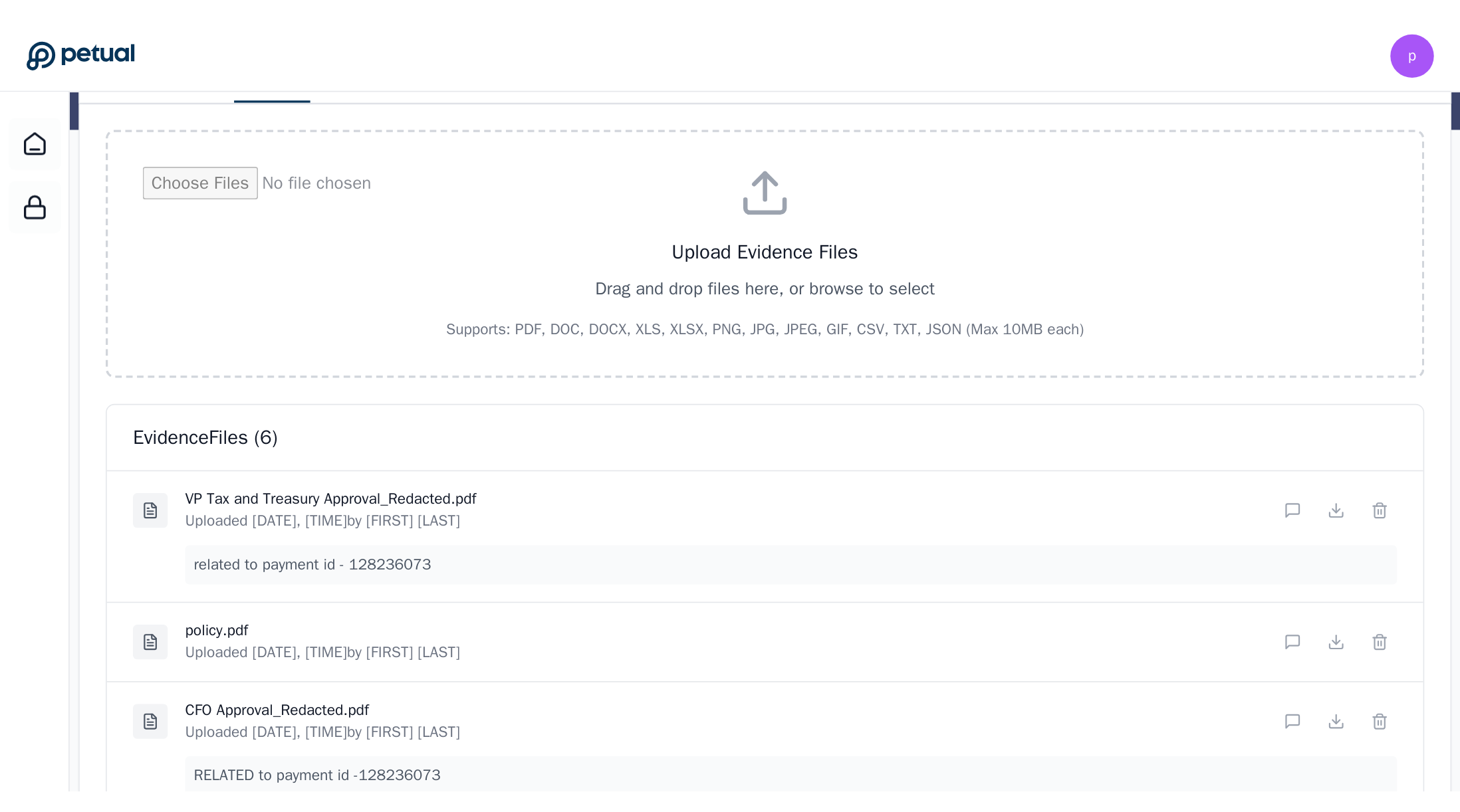 scroll, scrollTop: 161, scrollLeft: 0, axis: vertical 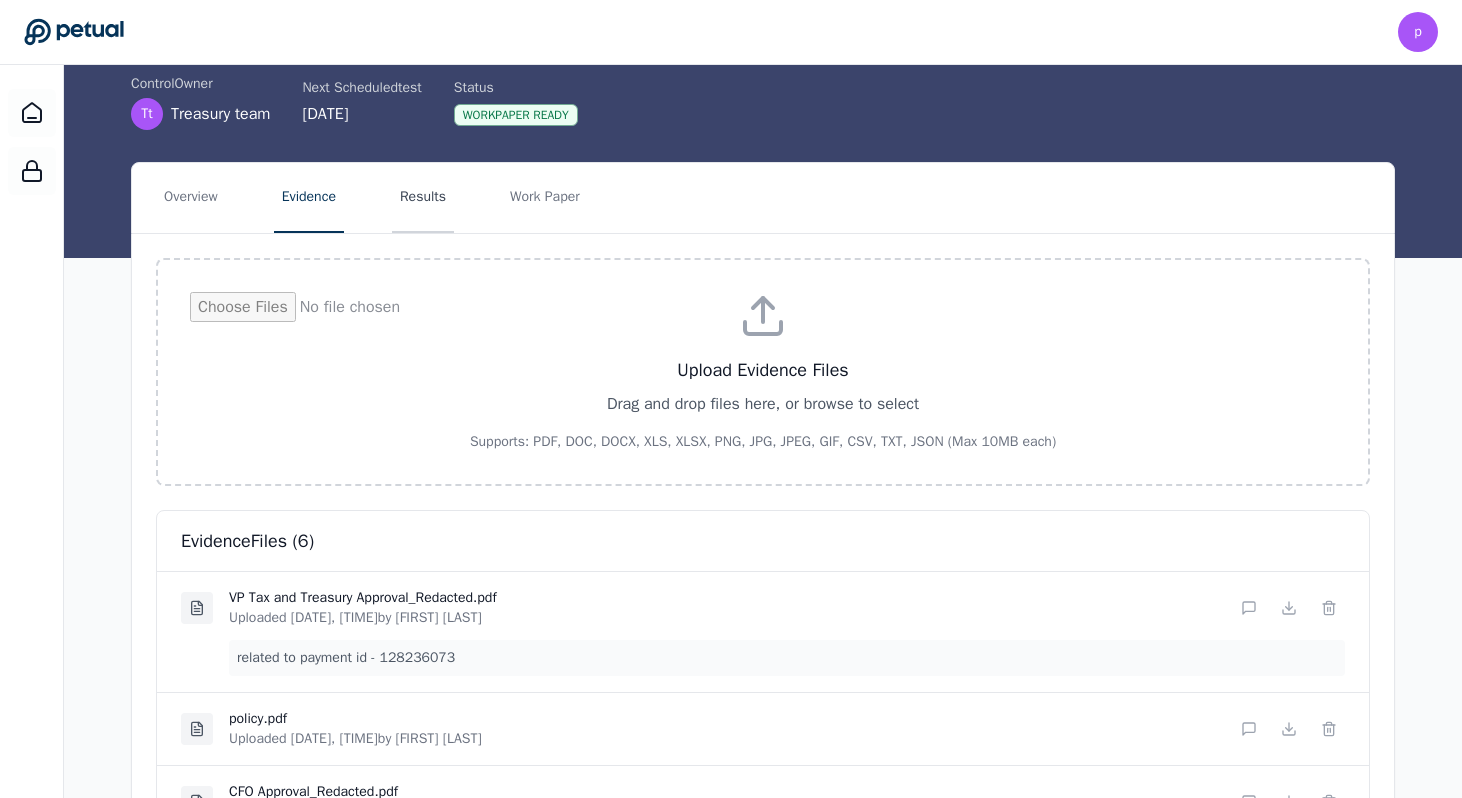 click on "Results" at bounding box center (423, 198) 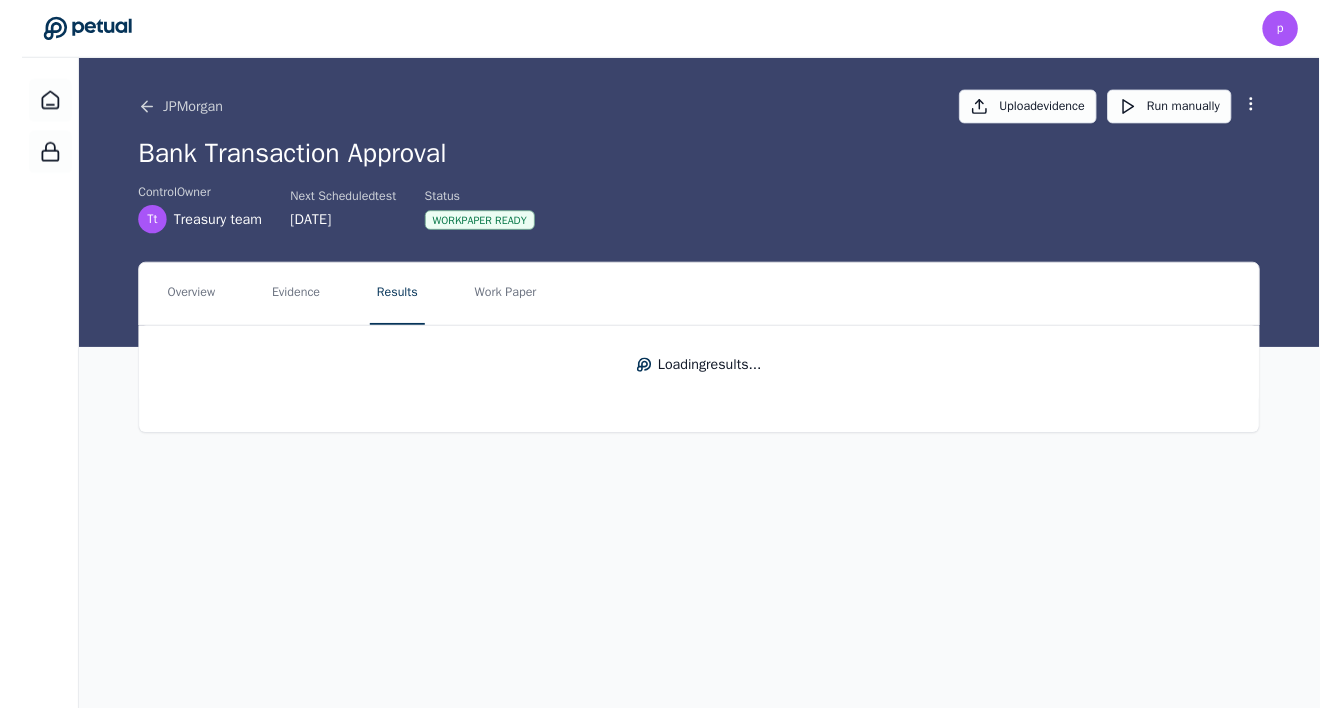 scroll, scrollTop: 0, scrollLeft: 0, axis: both 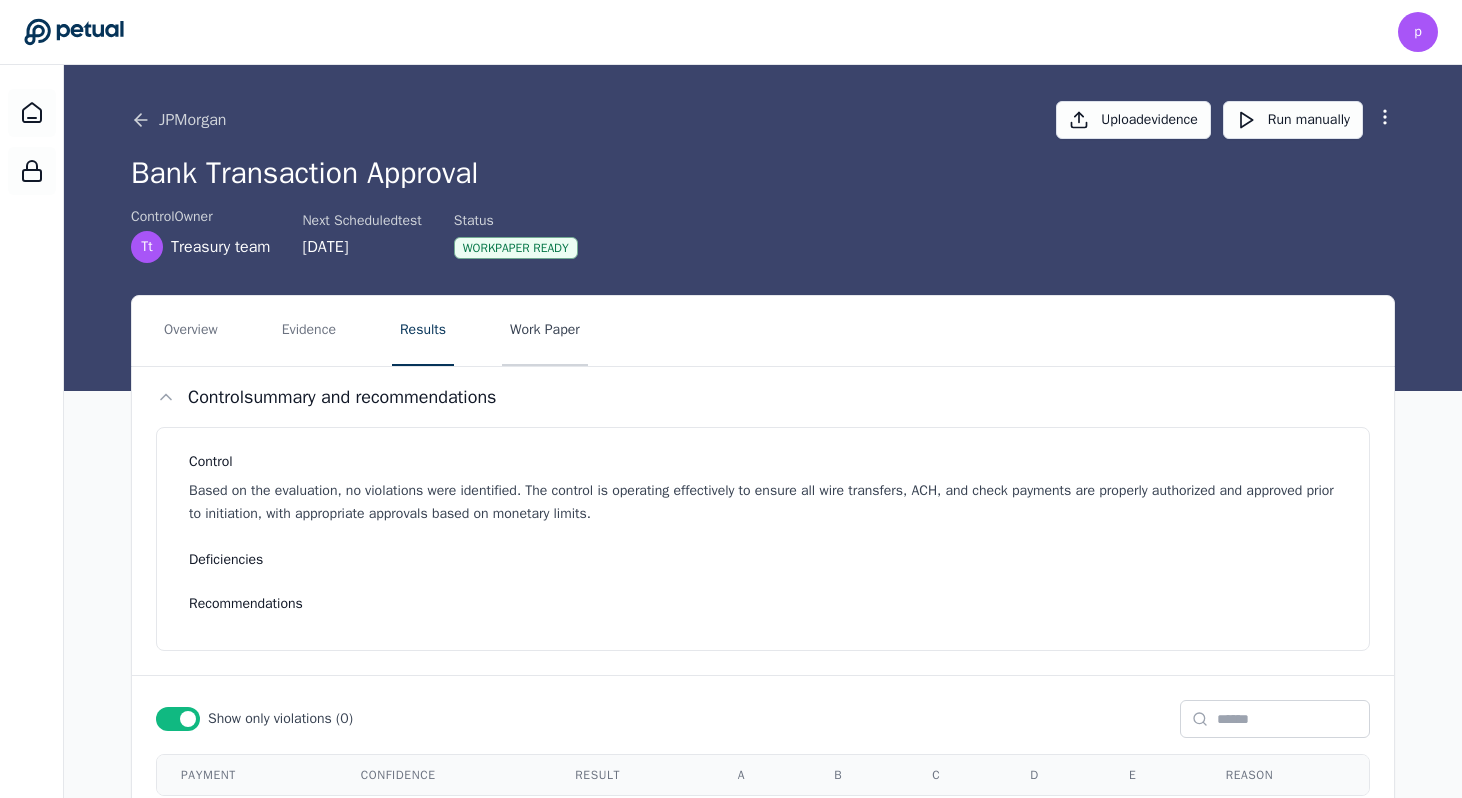 click on "Work Paper" at bounding box center (545, 331) 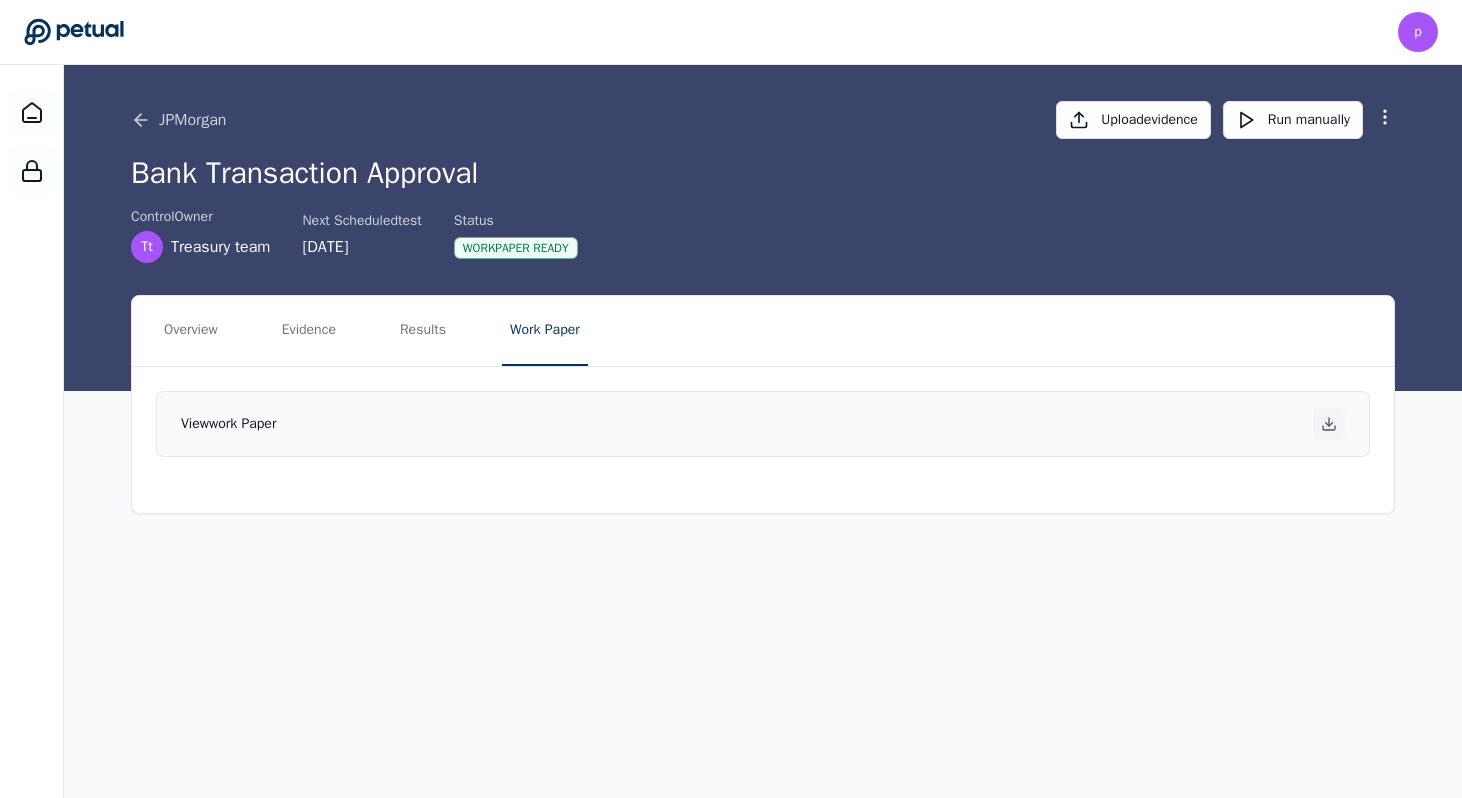 click 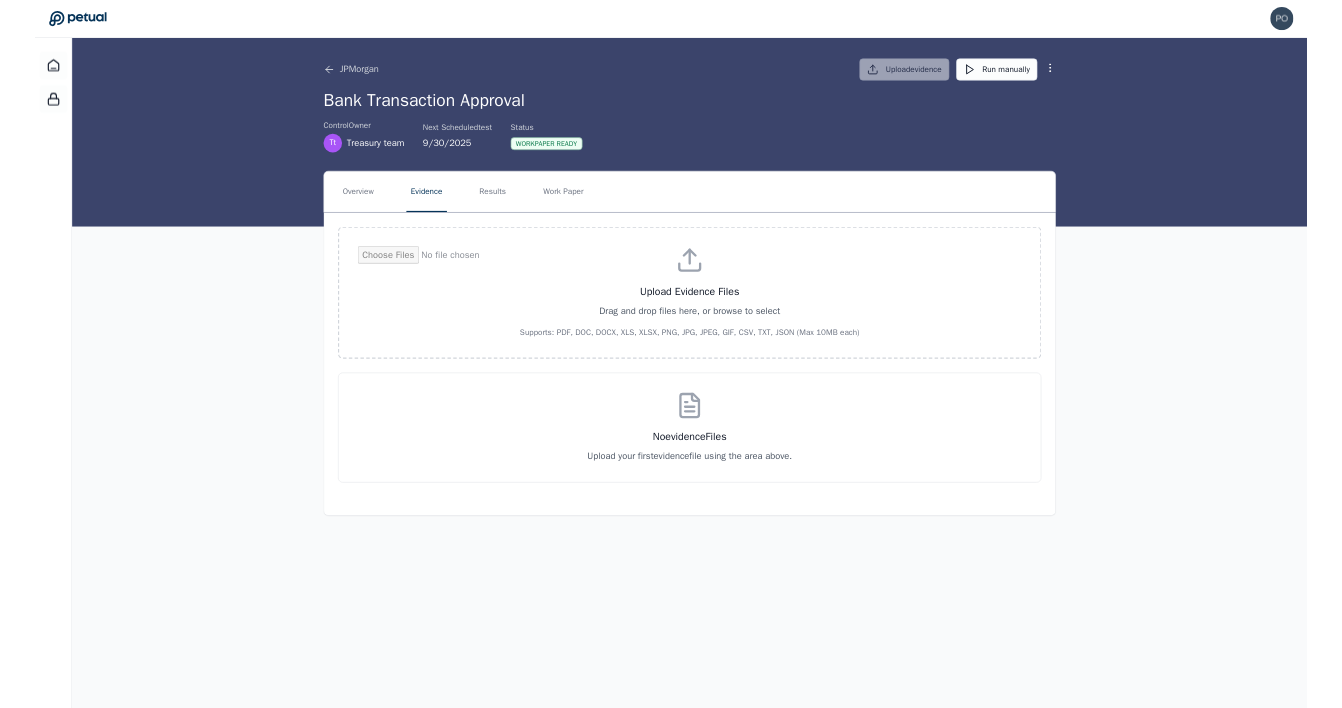 scroll, scrollTop: 0, scrollLeft: 0, axis: both 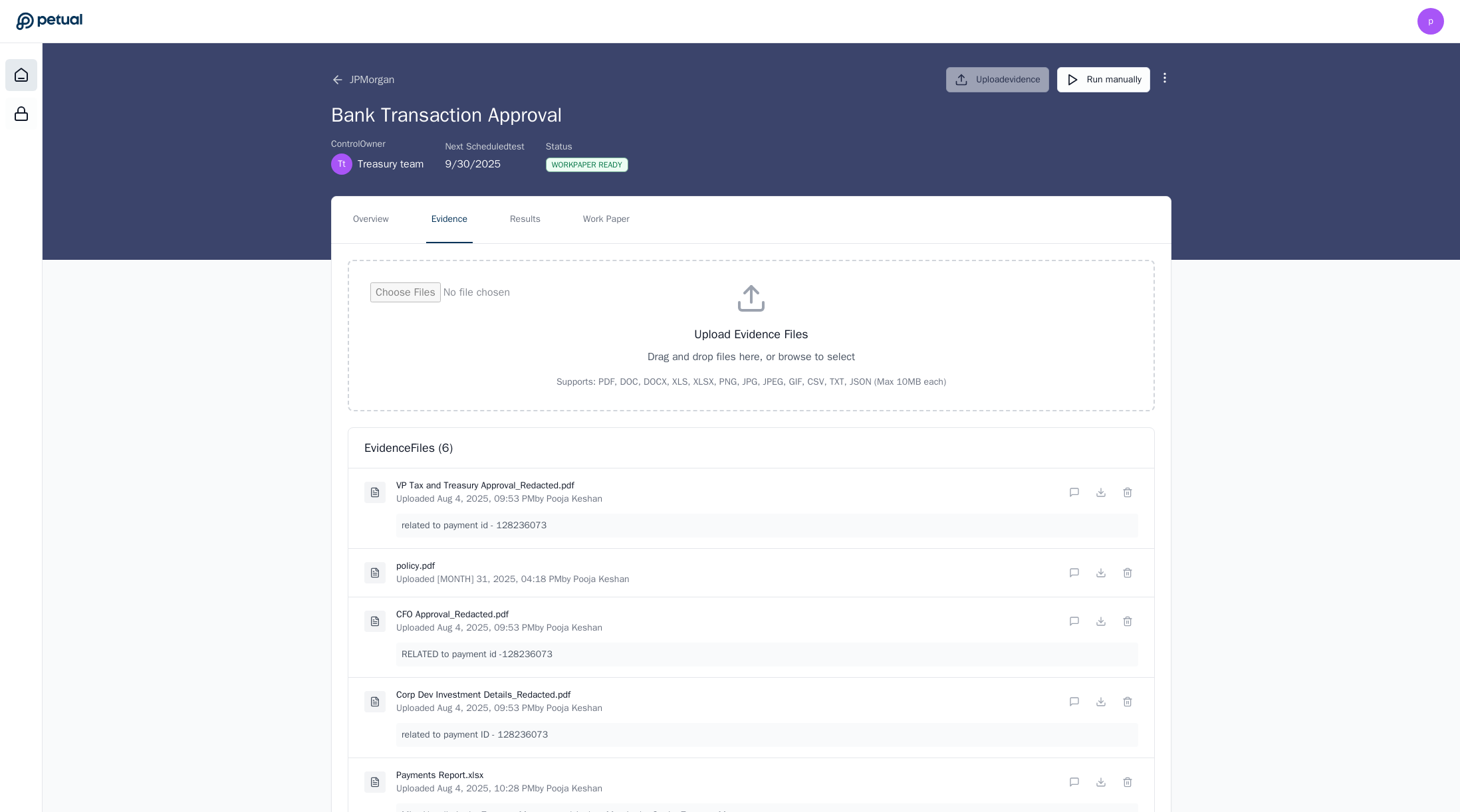 click 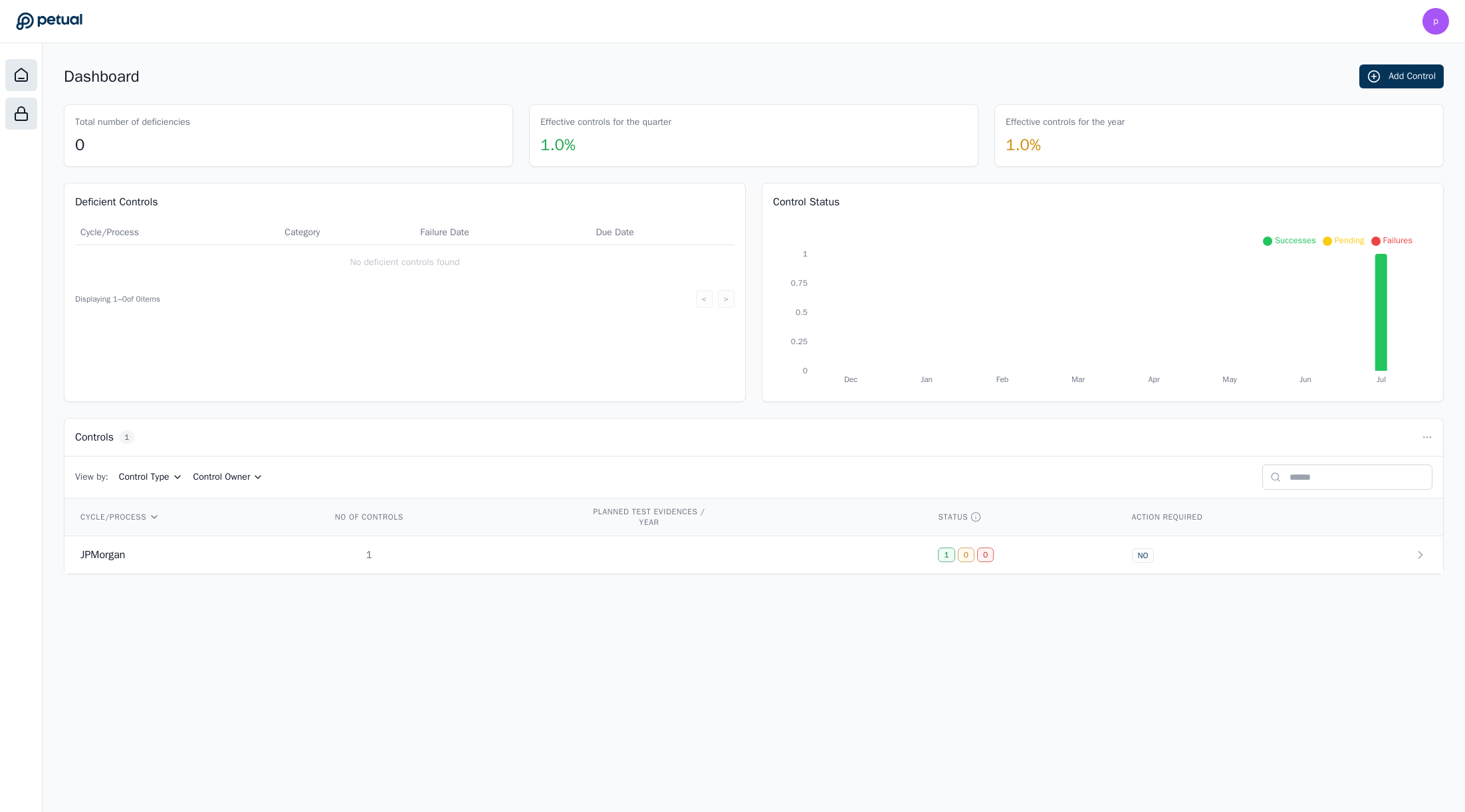 click 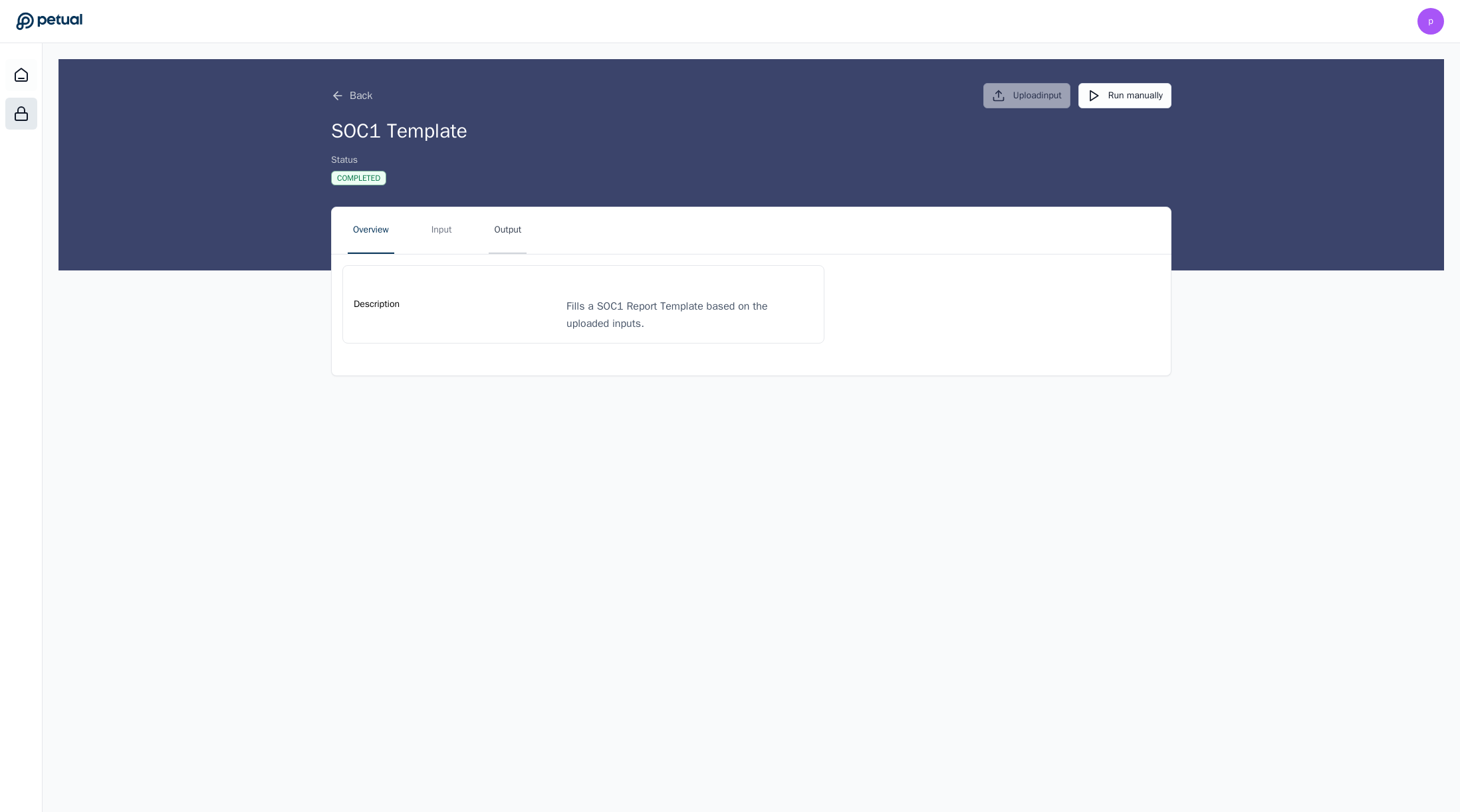 click on "Output" at bounding box center [507, 231] 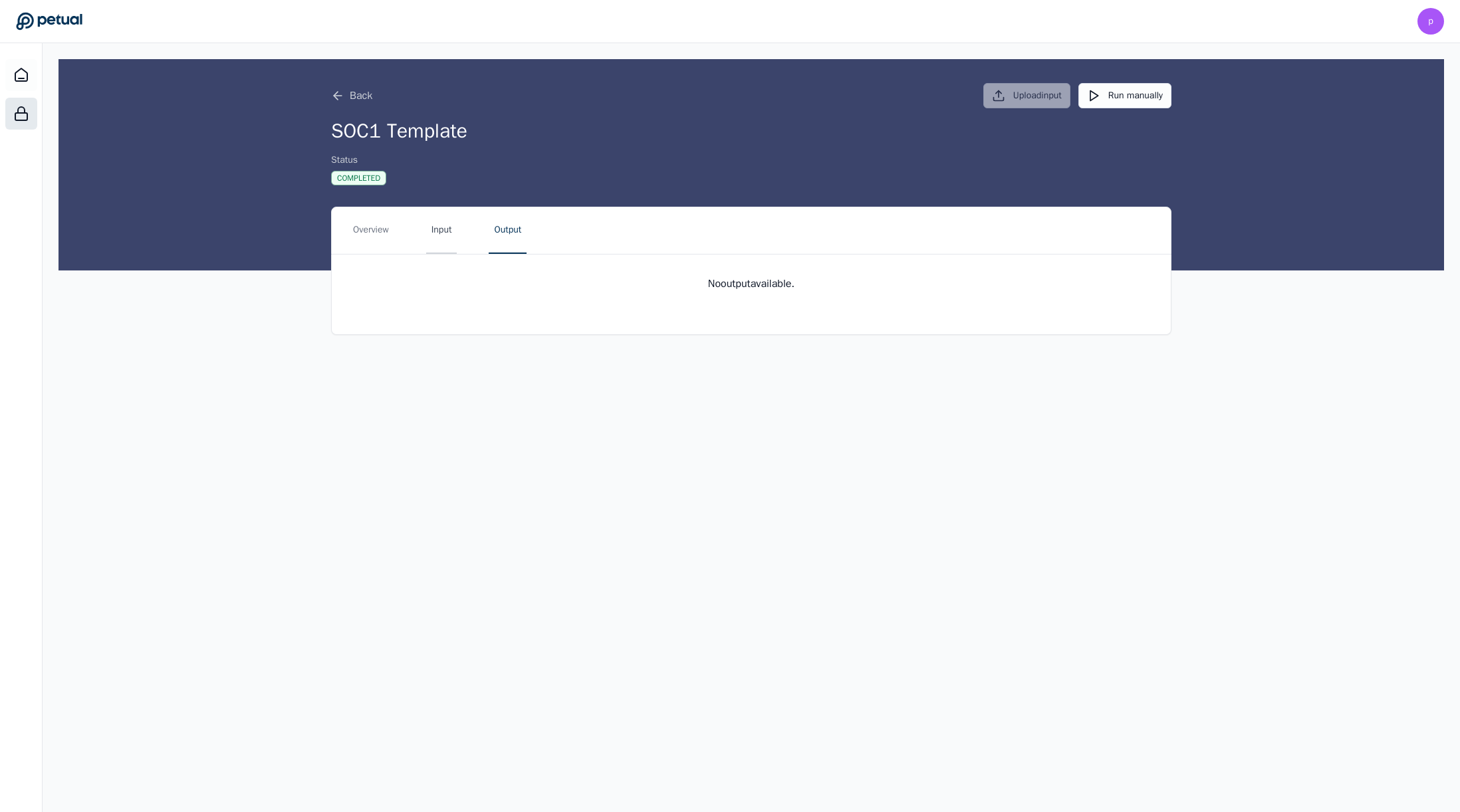 click on "Input" at bounding box center (441, 231) 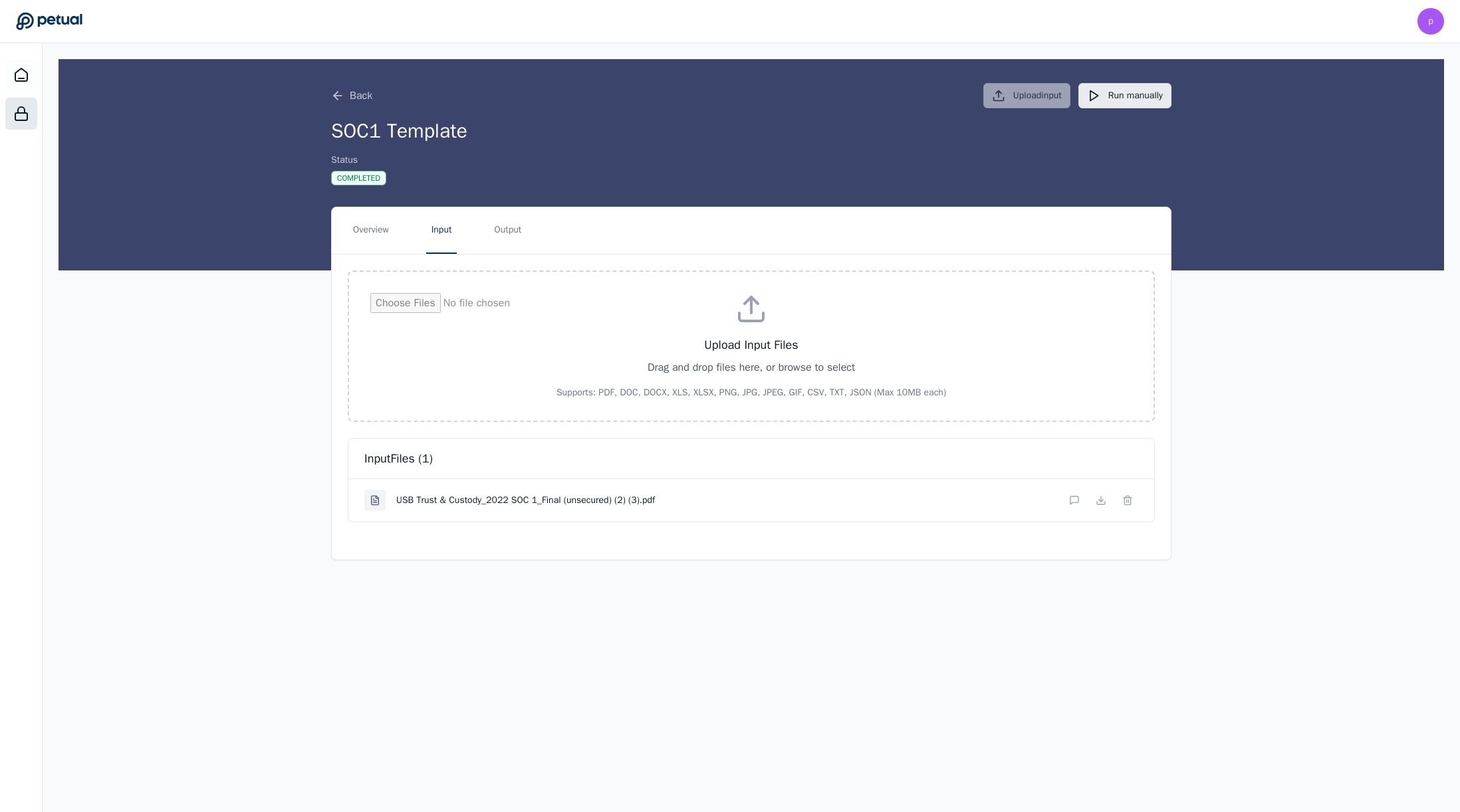 click on "Run manually" at bounding box center (1125, 96) 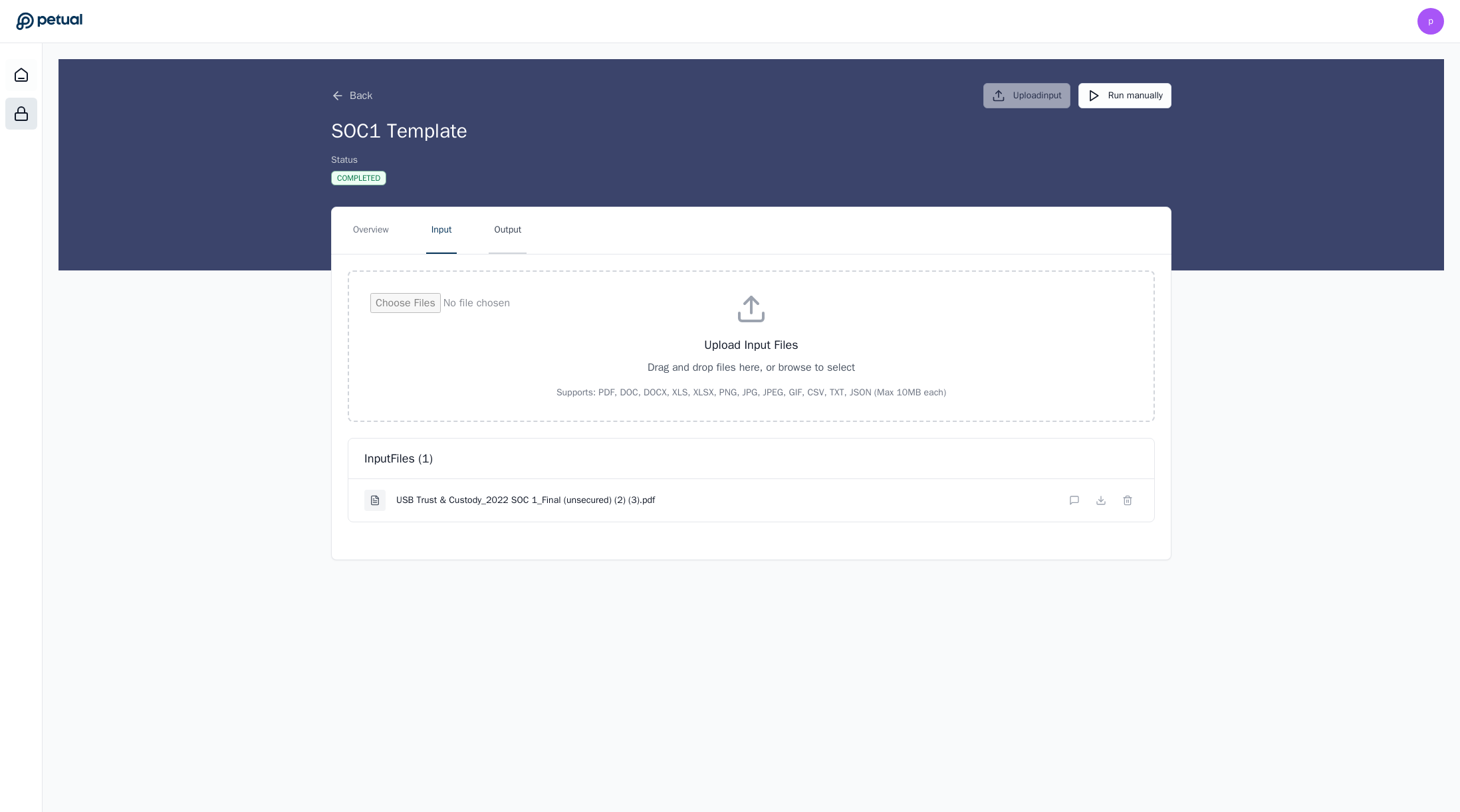 click on "Output" at bounding box center (507, 231) 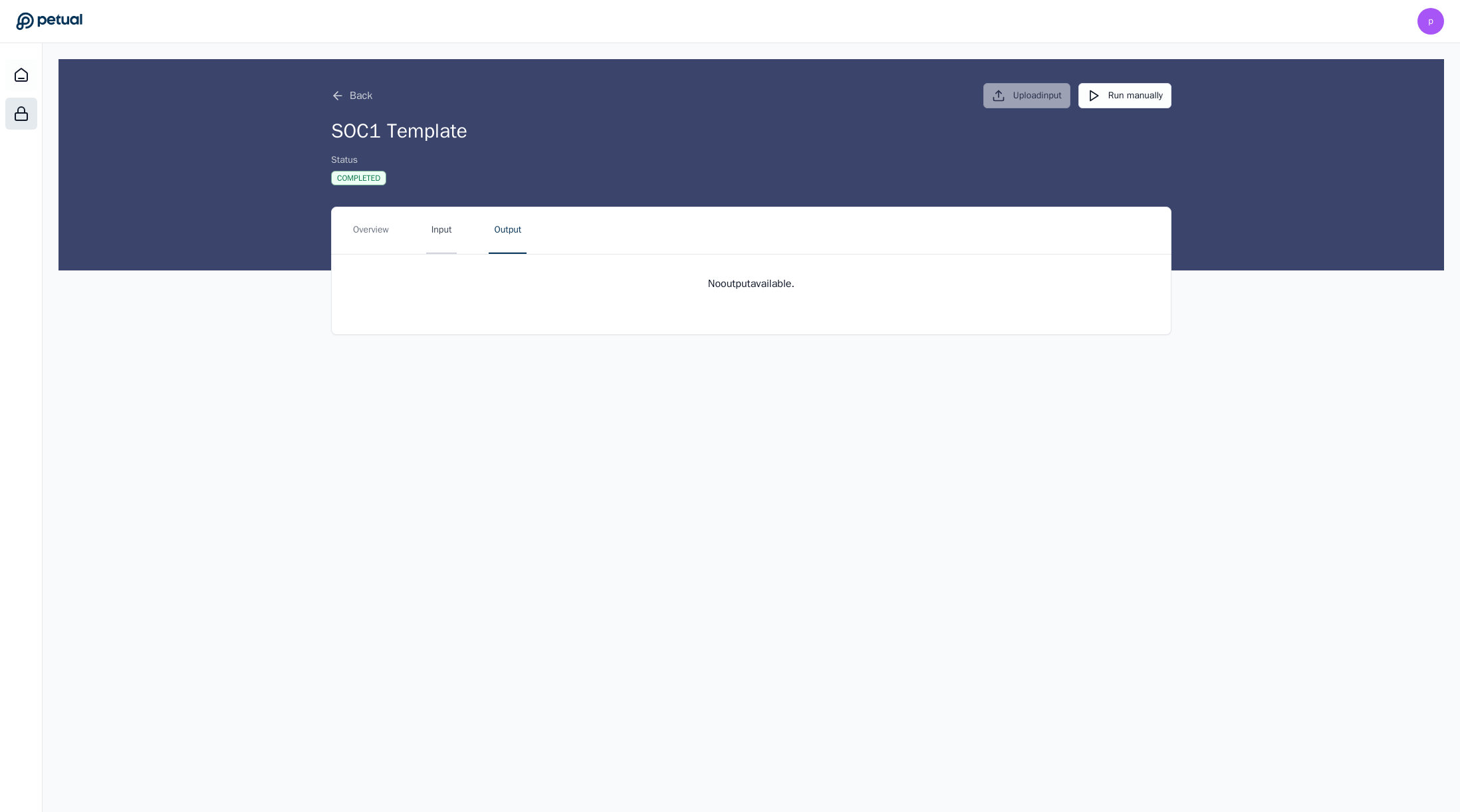 click on "Input" at bounding box center [441, 231] 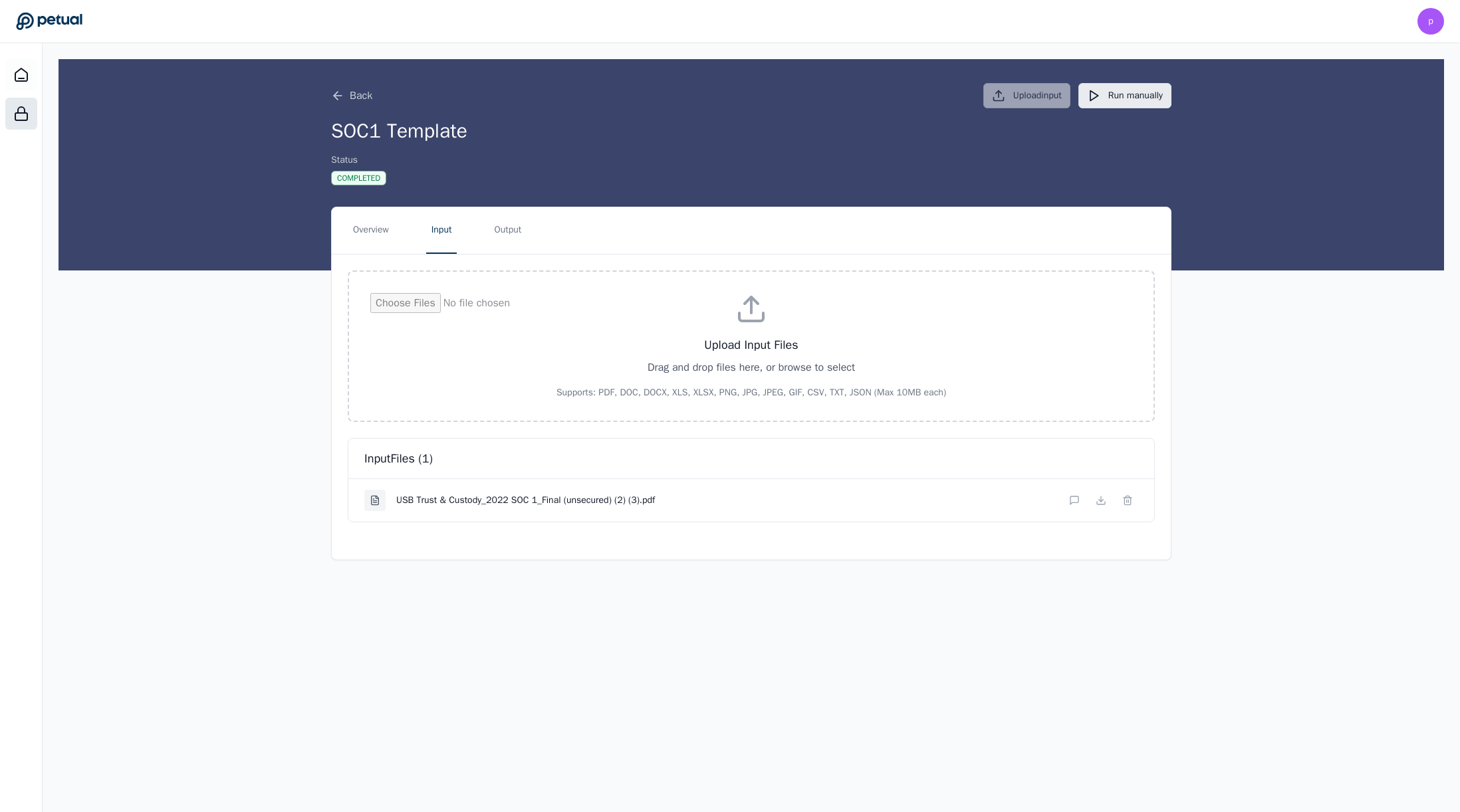 click on "Run manually" at bounding box center (1125, 96) 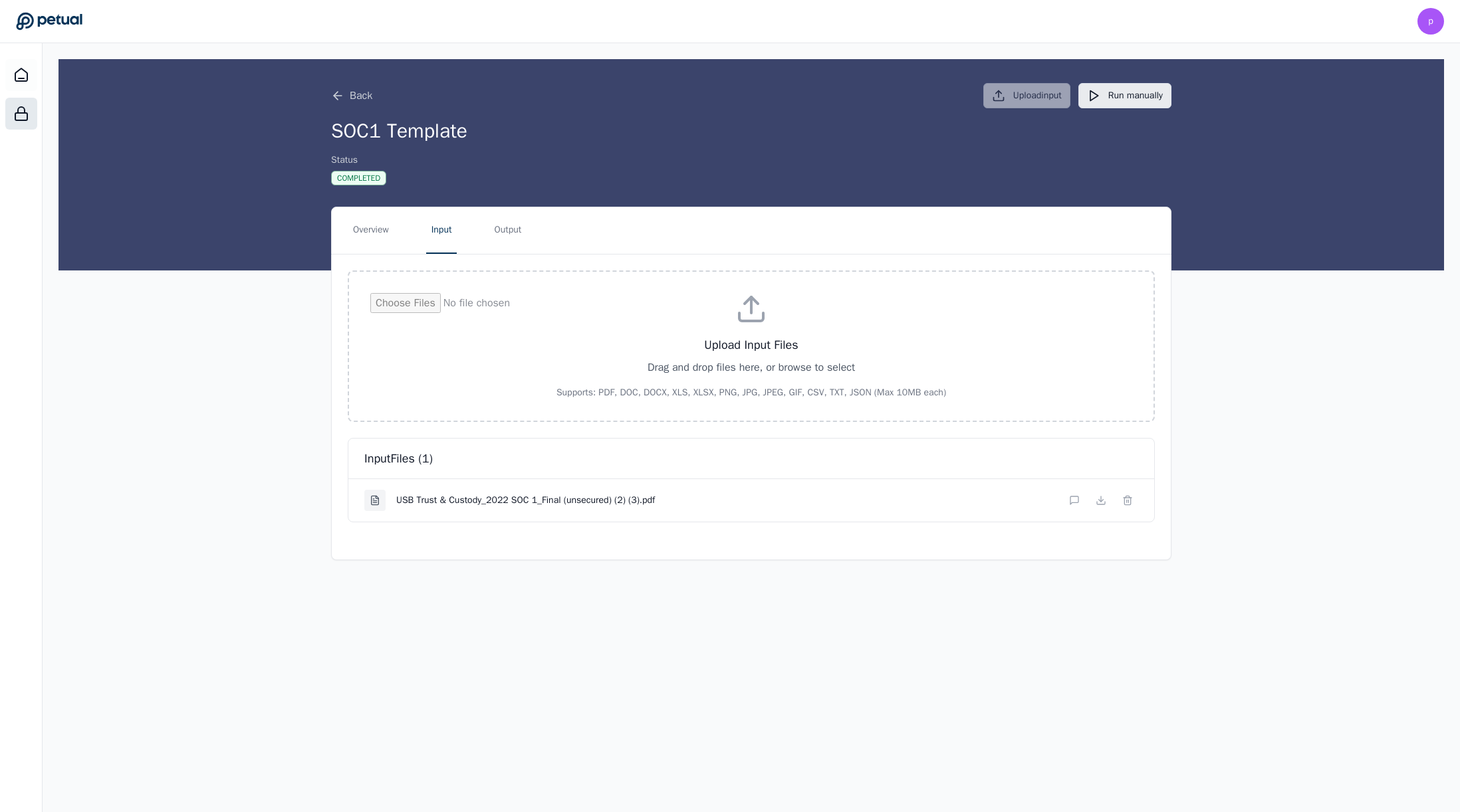 click on "Run manually" at bounding box center [1125, 96] 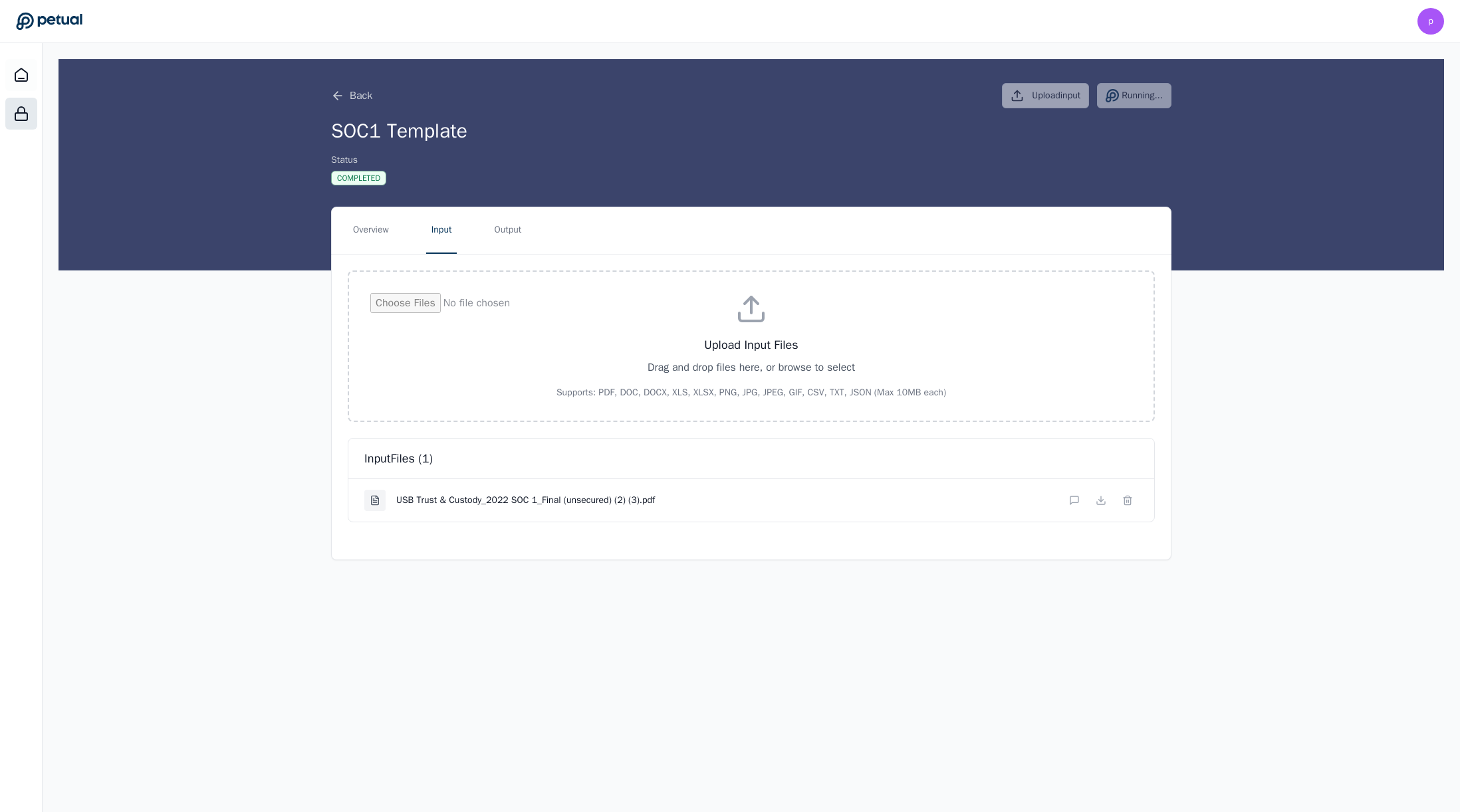 click on "Running..." at bounding box center [1134, 96] 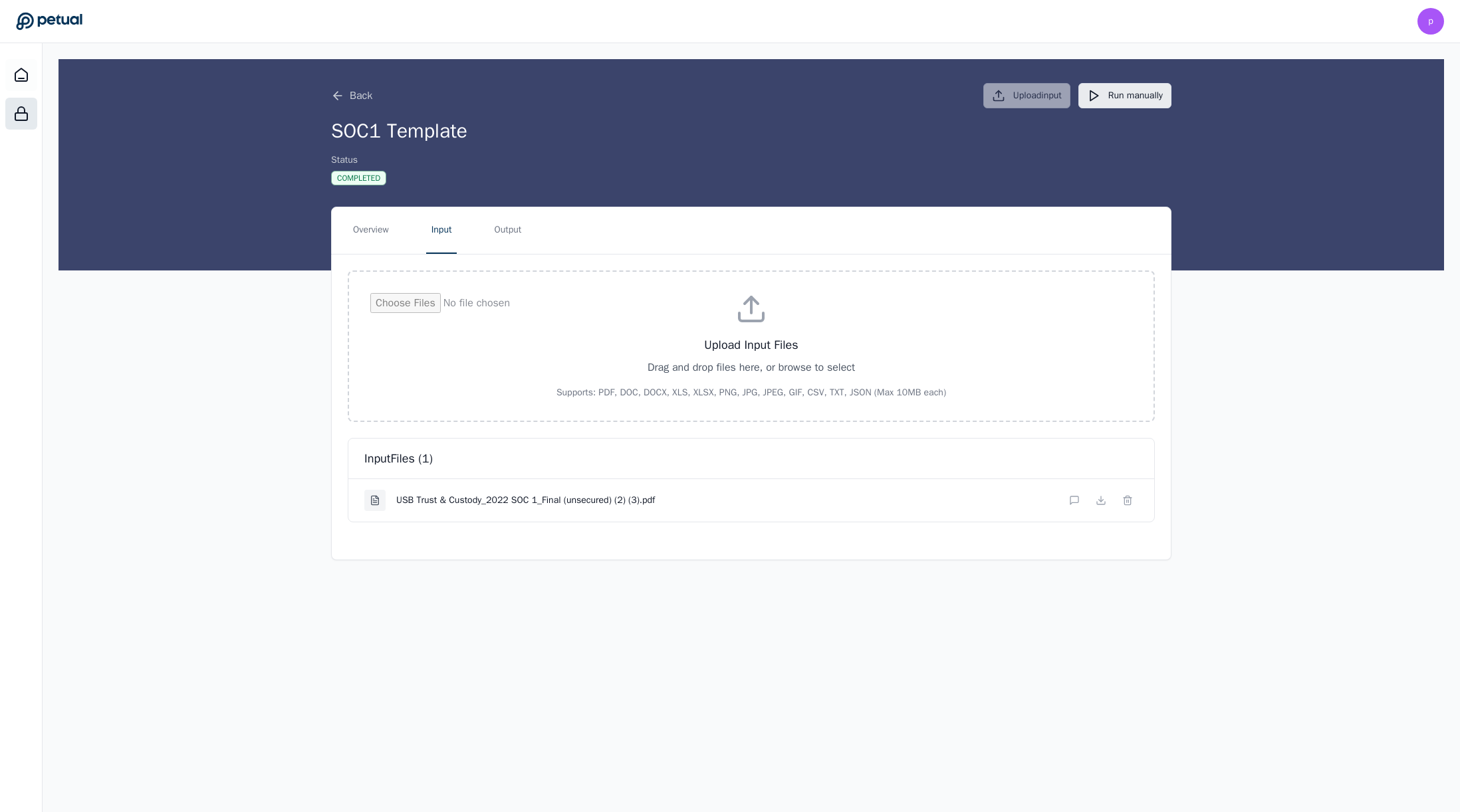 click on "Run manually" at bounding box center [1125, 96] 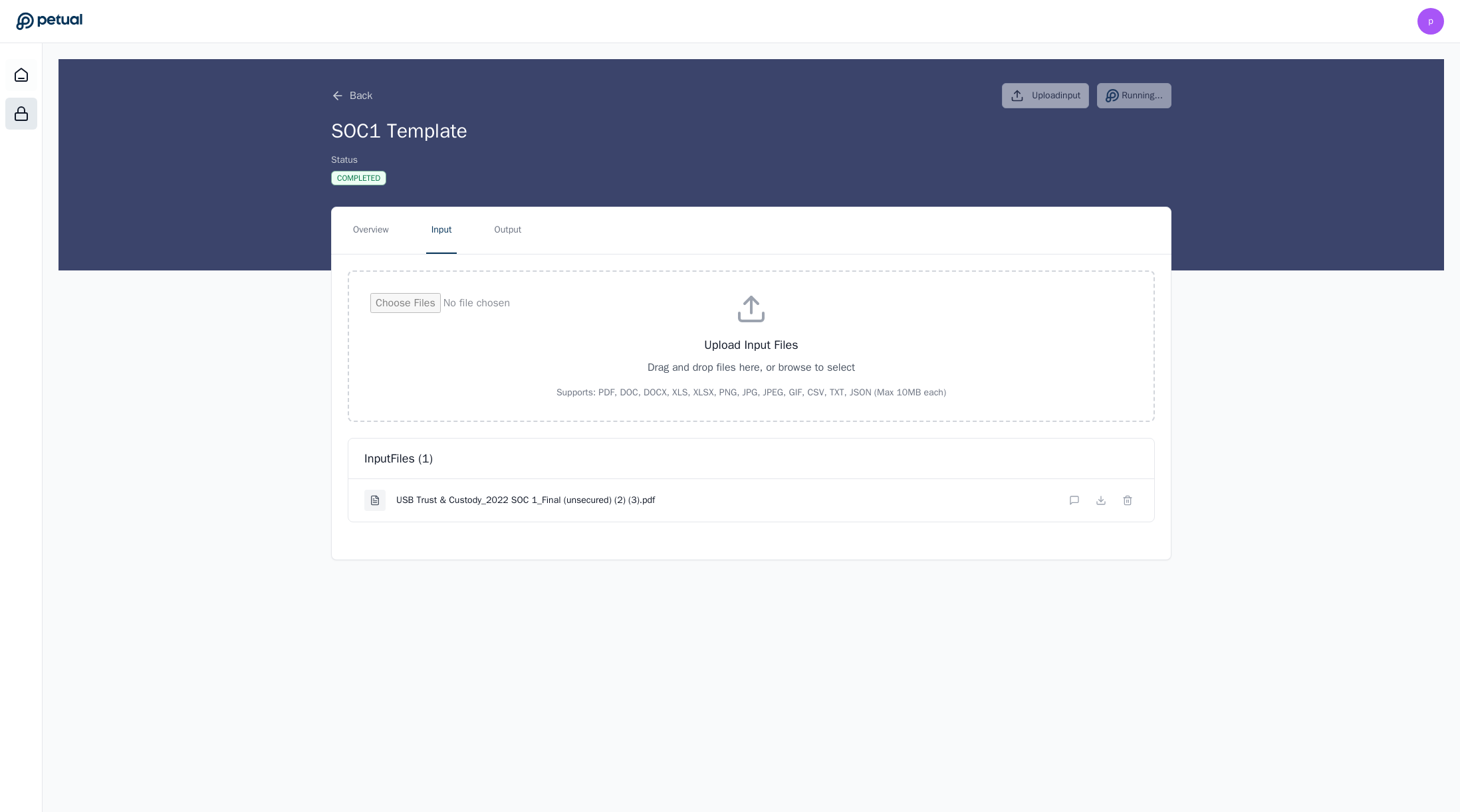 click on "Running..." at bounding box center [1134, 96] 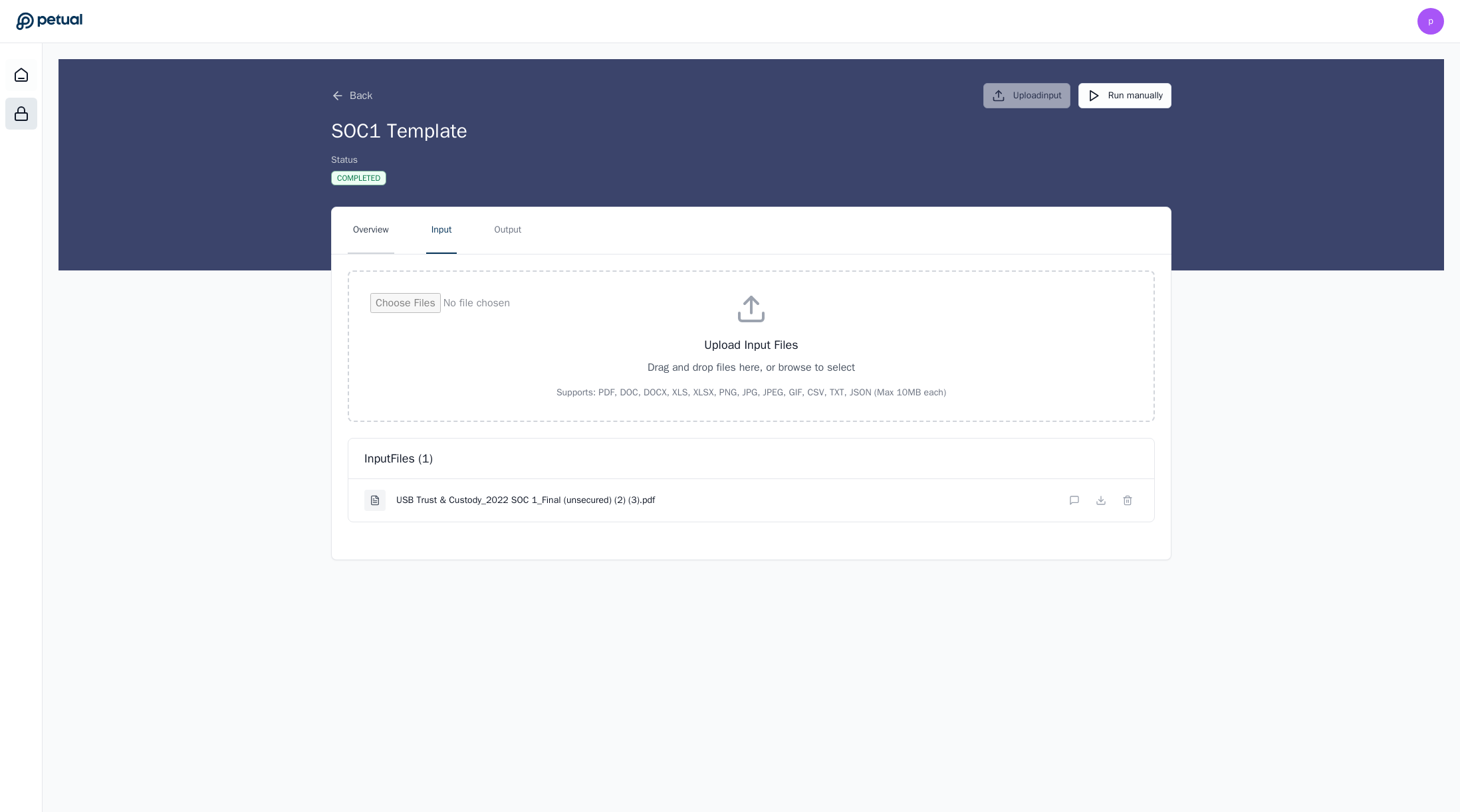 click on "Overview" at bounding box center [371, 231] 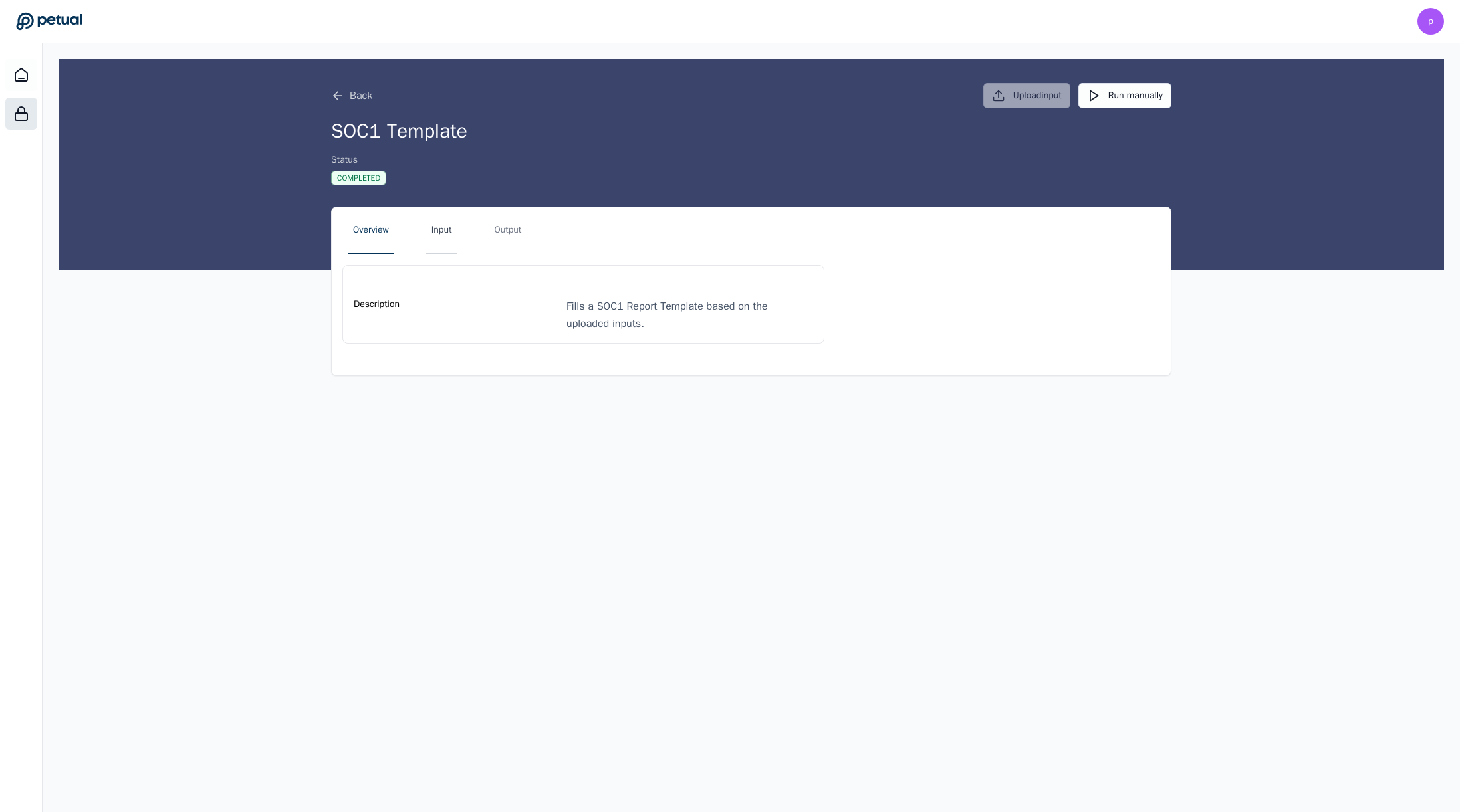 click on "Input" at bounding box center (441, 231) 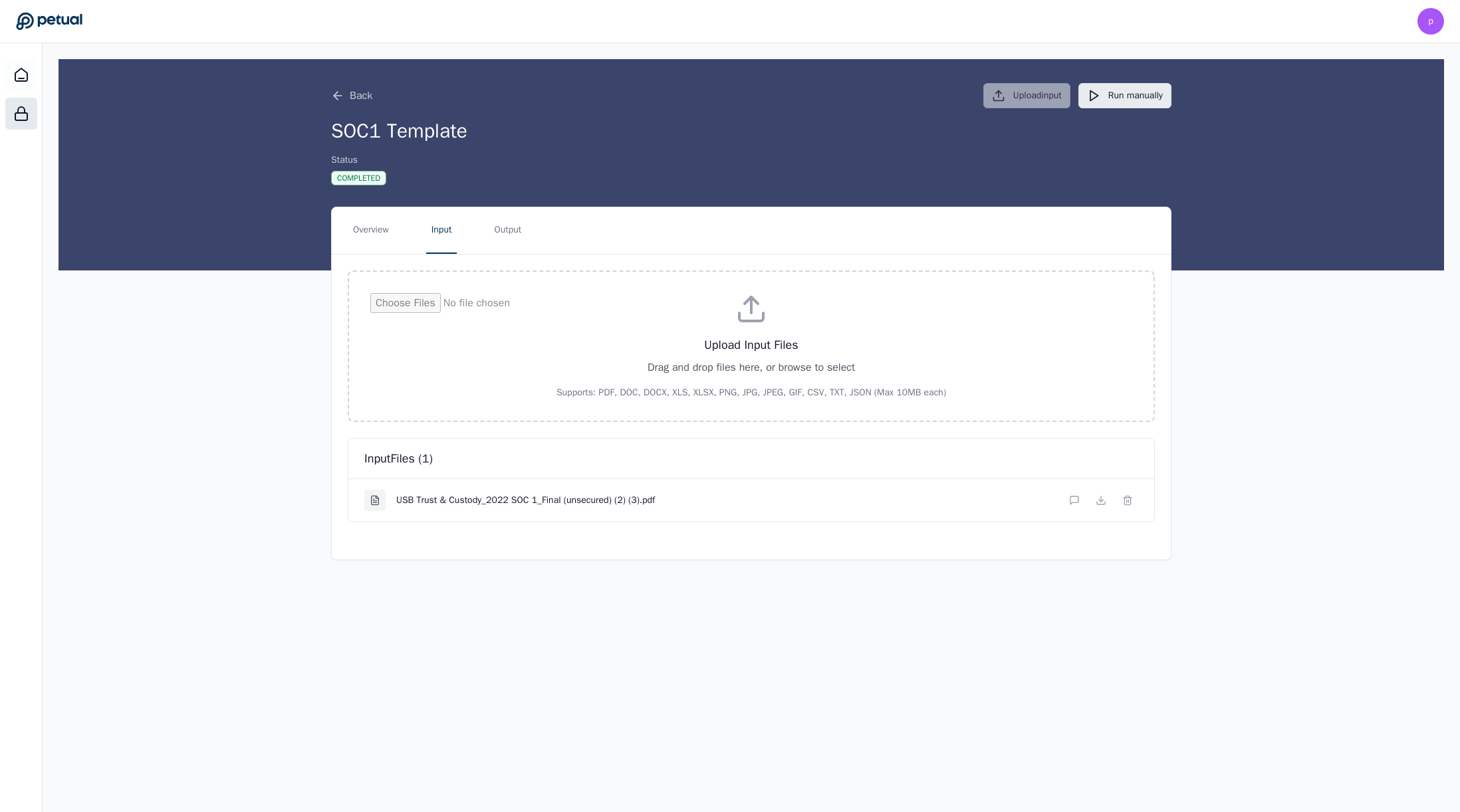 click on "Run manually" at bounding box center (1125, 96) 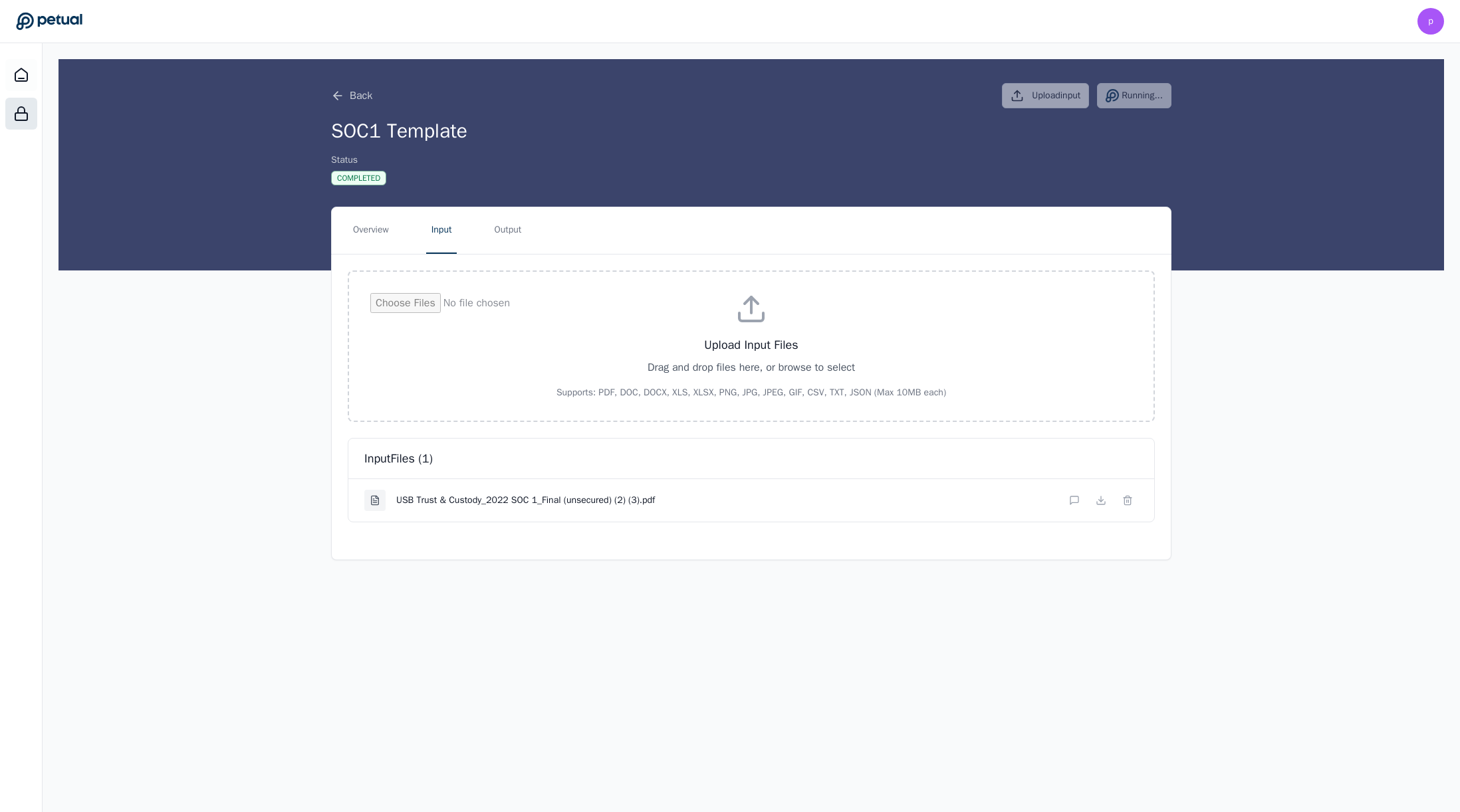 click on "Running..." at bounding box center [1134, 96] 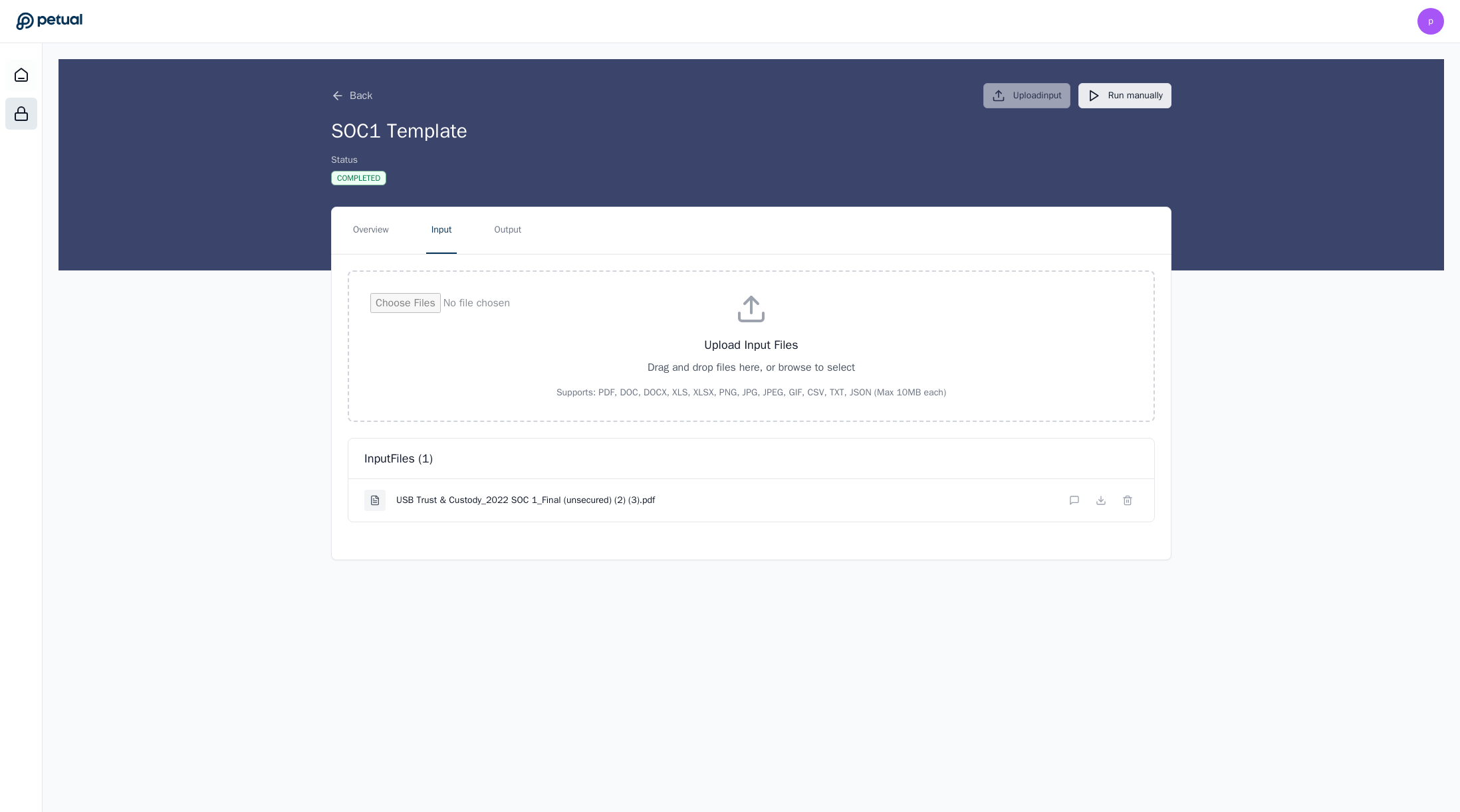 click on "Run manually" at bounding box center (1125, 96) 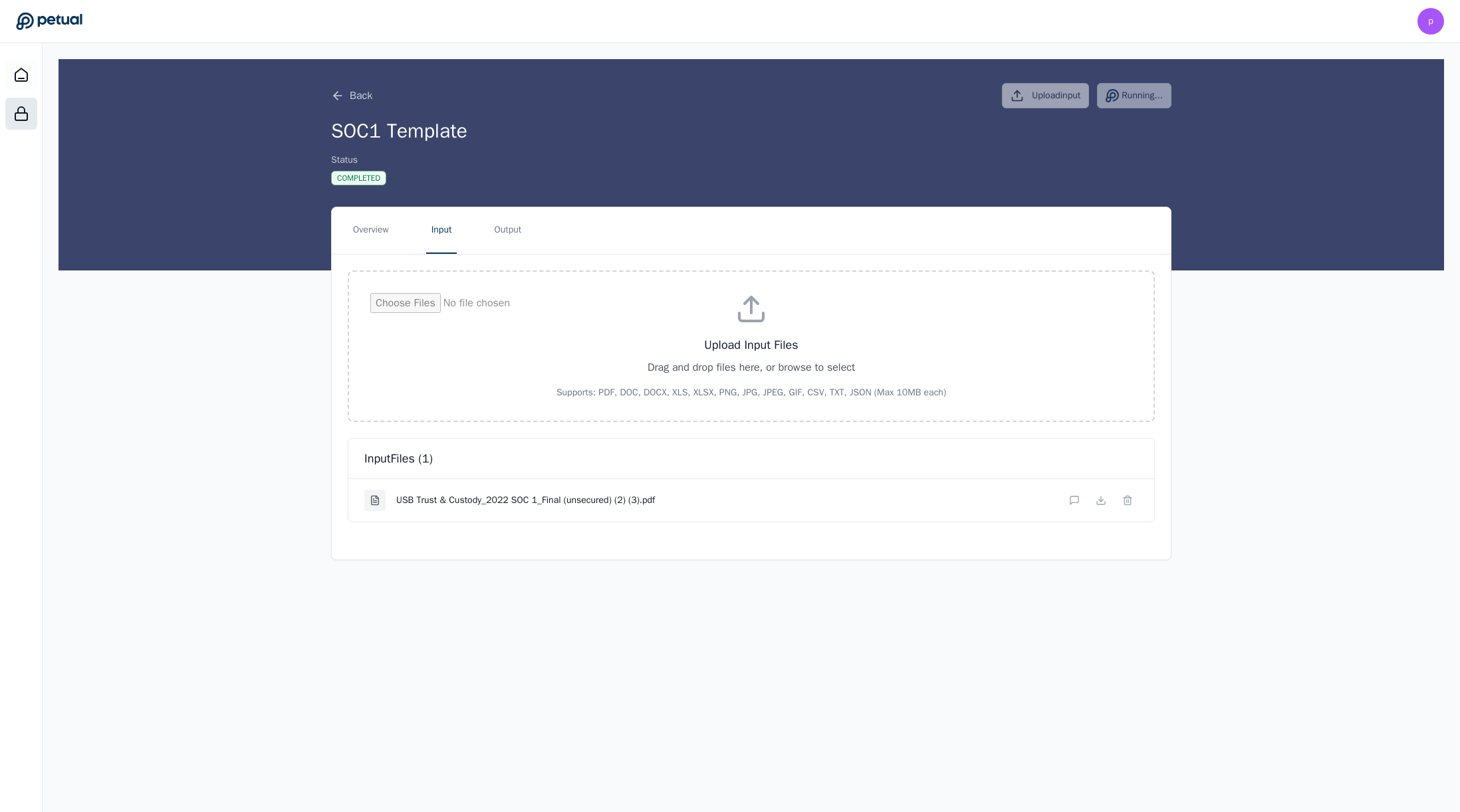 click on "Running..." at bounding box center [1134, 96] 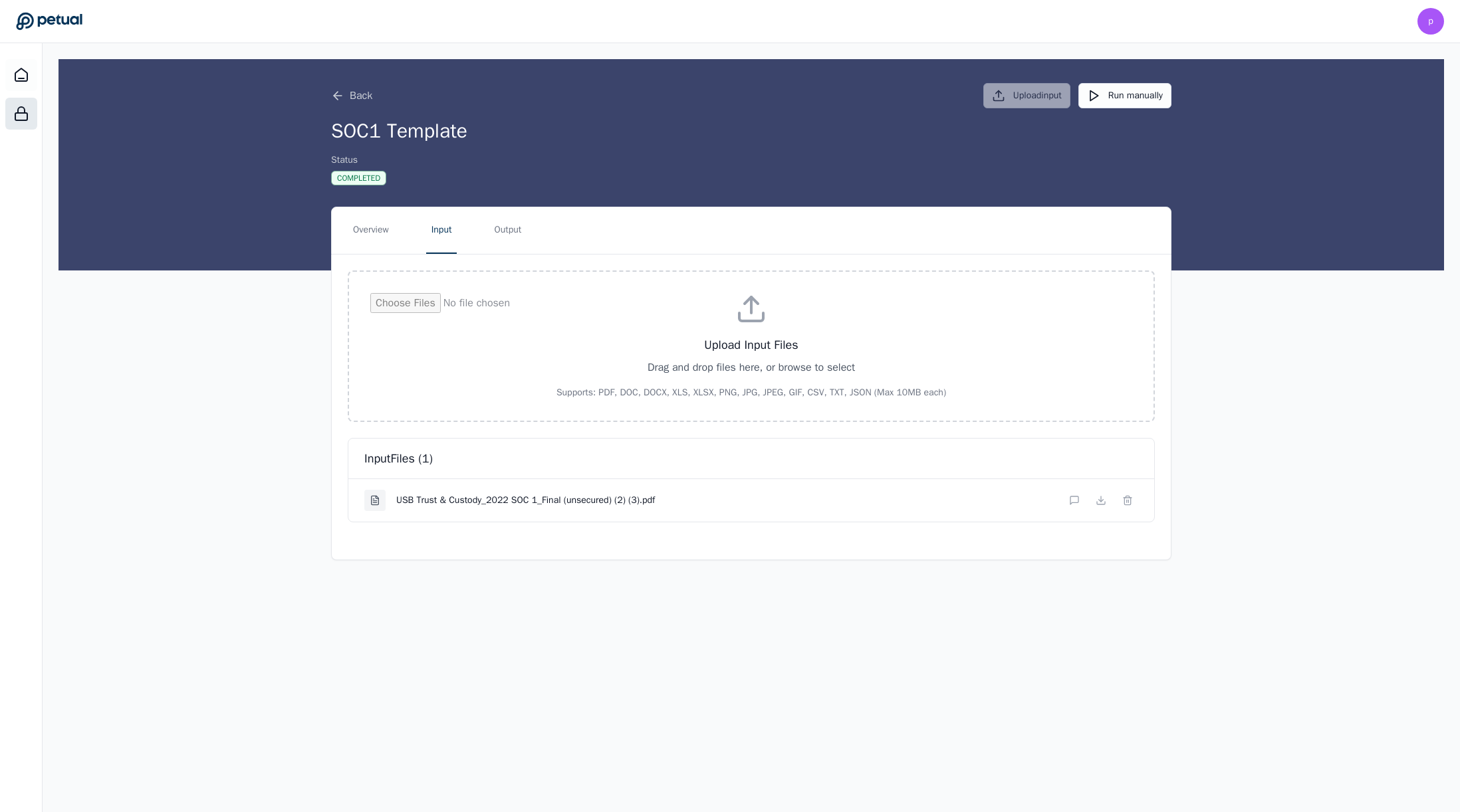 click on "Back Upload  input Run manually" at bounding box center [751, 96] 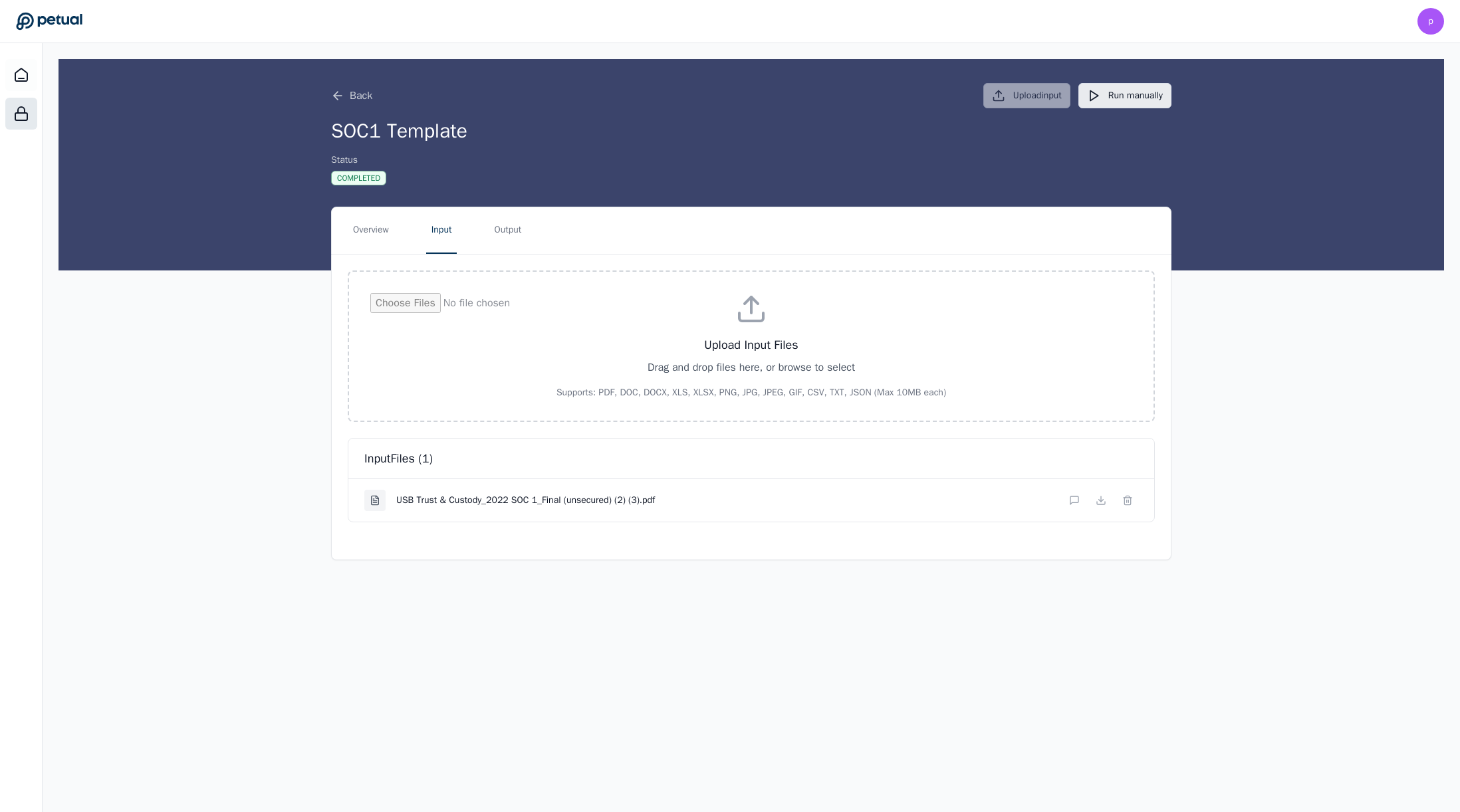 click on "Run manually" at bounding box center (1125, 96) 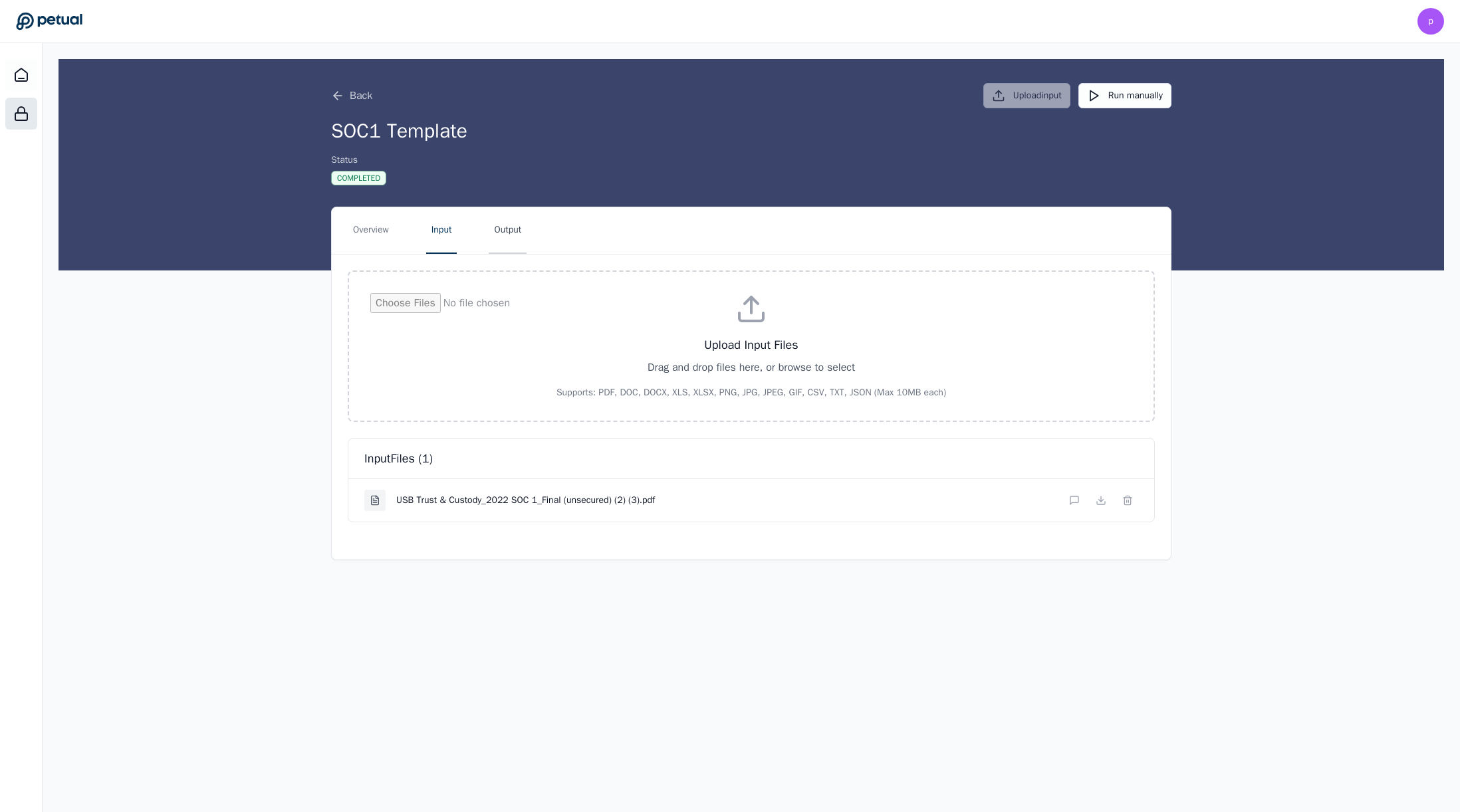 click on "Output" at bounding box center [507, 231] 